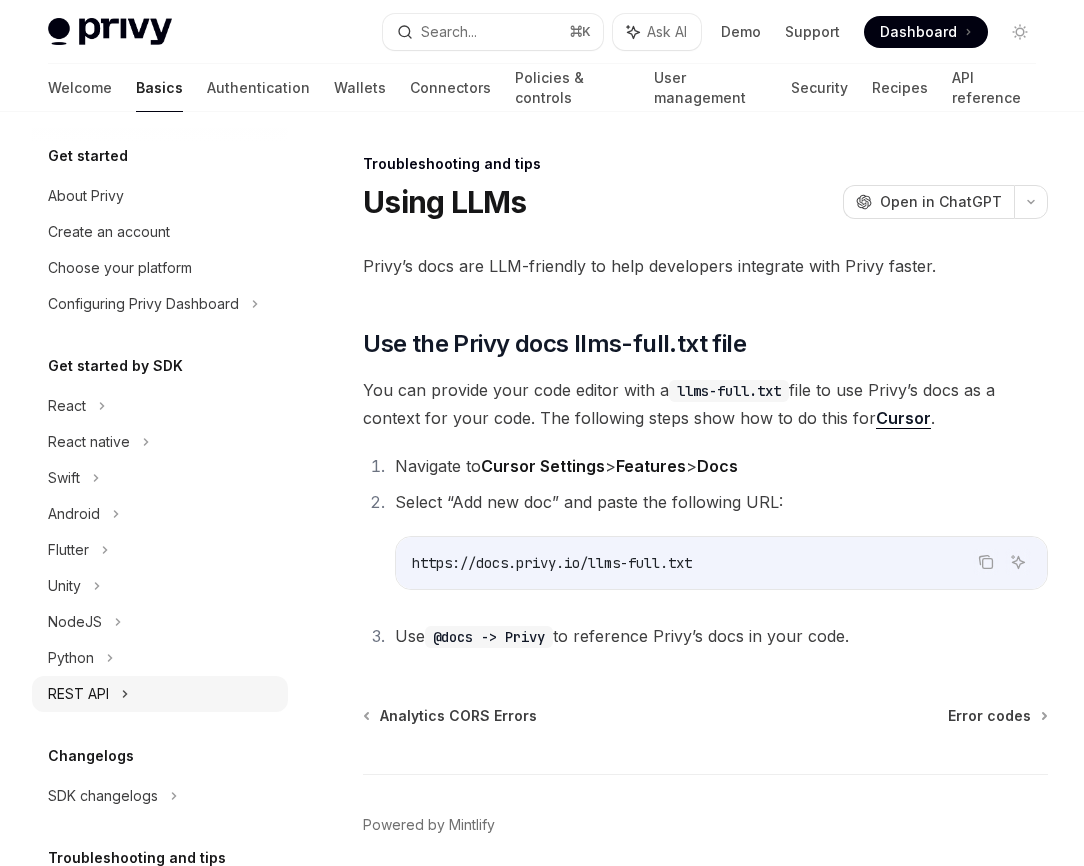 scroll, scrollTop: 0, scrollLeft: 0, axis: both 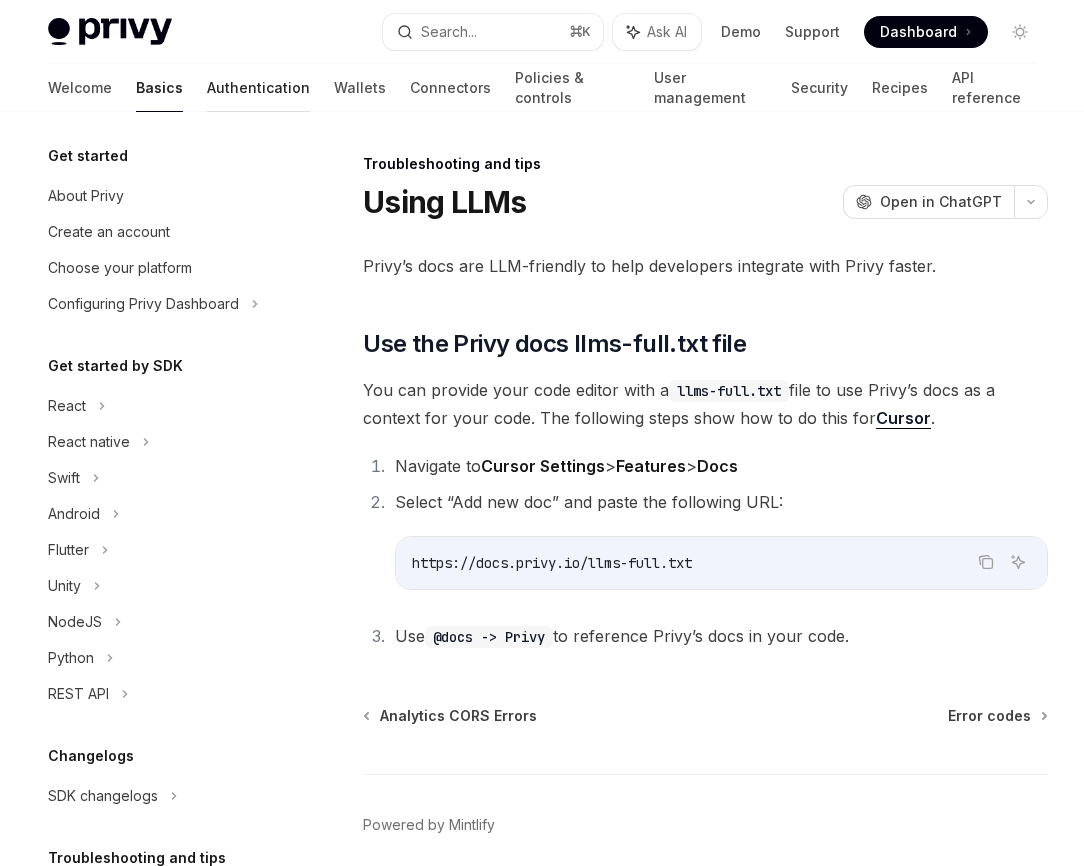 click on "Authentication" at bounding box center (258, 88) 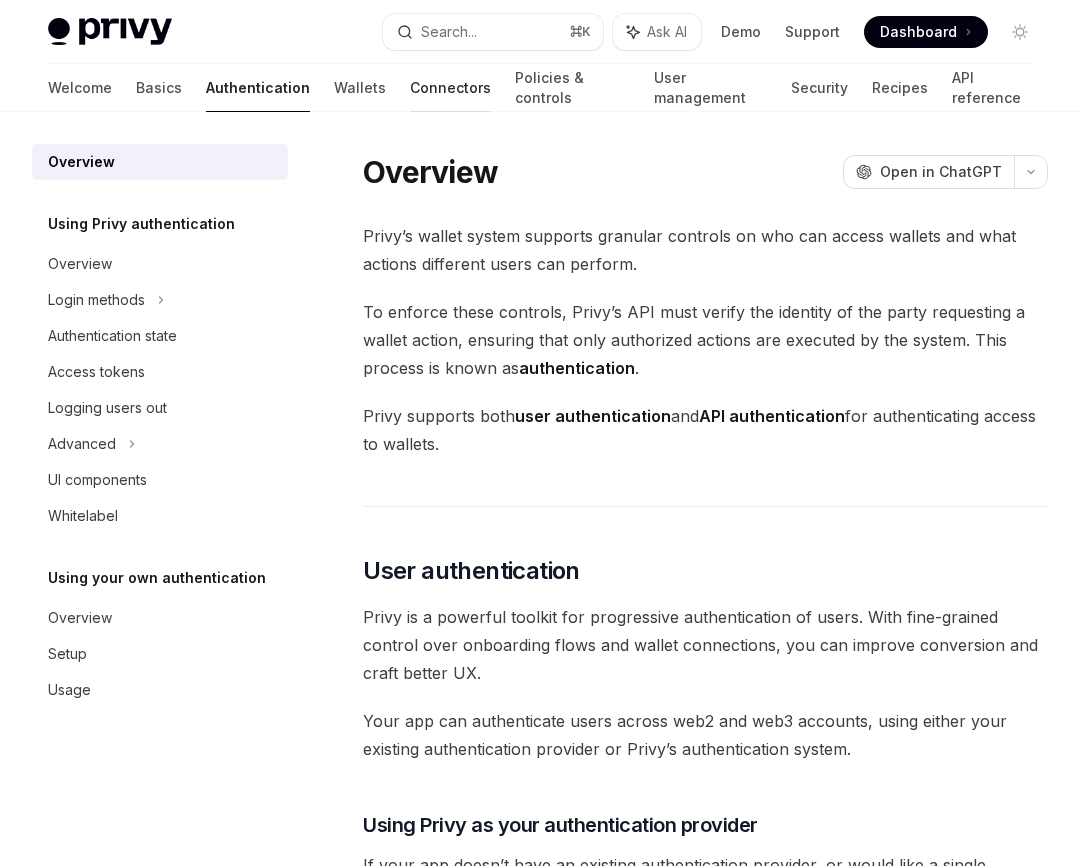 scroll, scrollTop: 0, scrollLeft: 0, axis: both 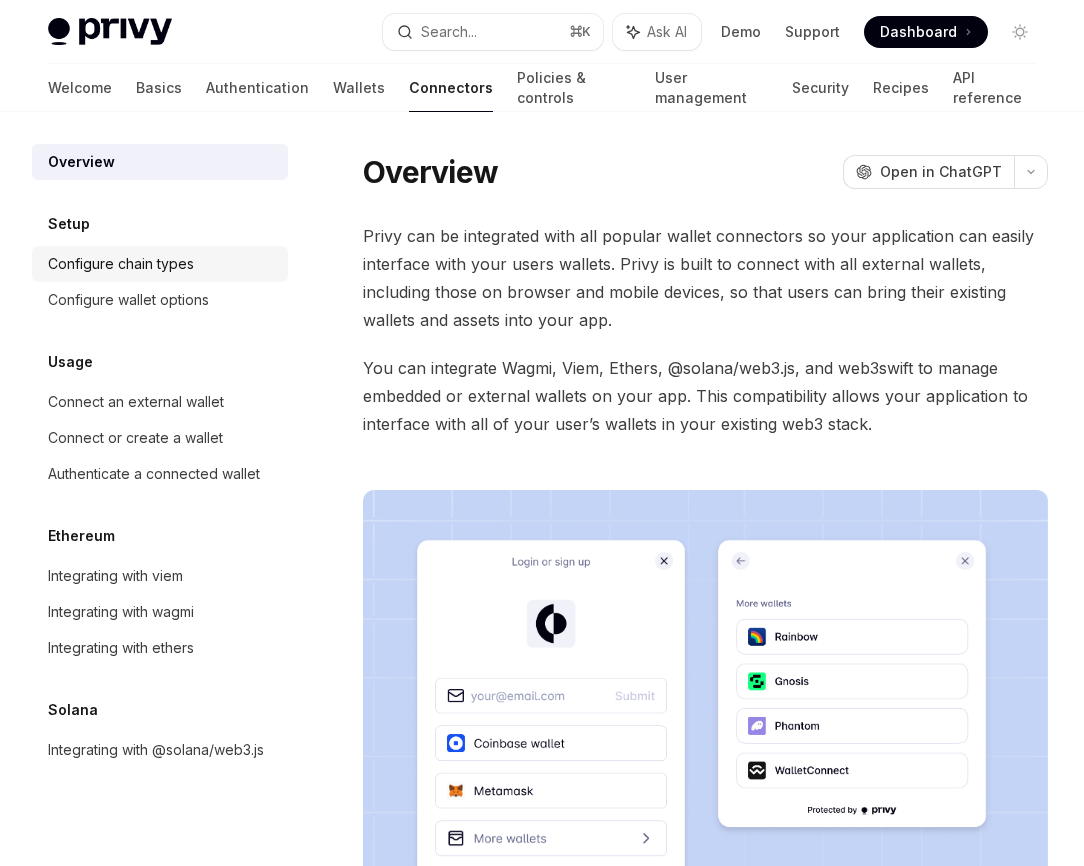 click on "Configure chain types" at bounding box center [162, 264] 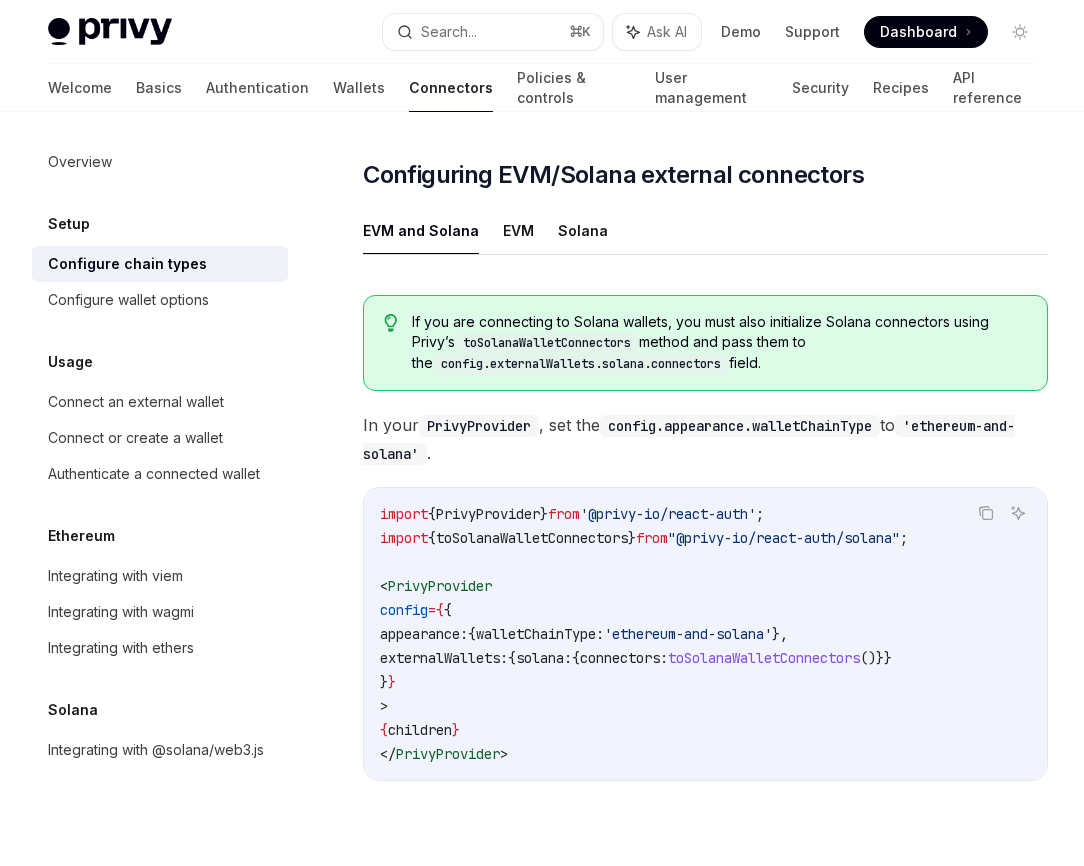 scroll, scrollTop: 236, scrollLeft: 0, axis: vertical 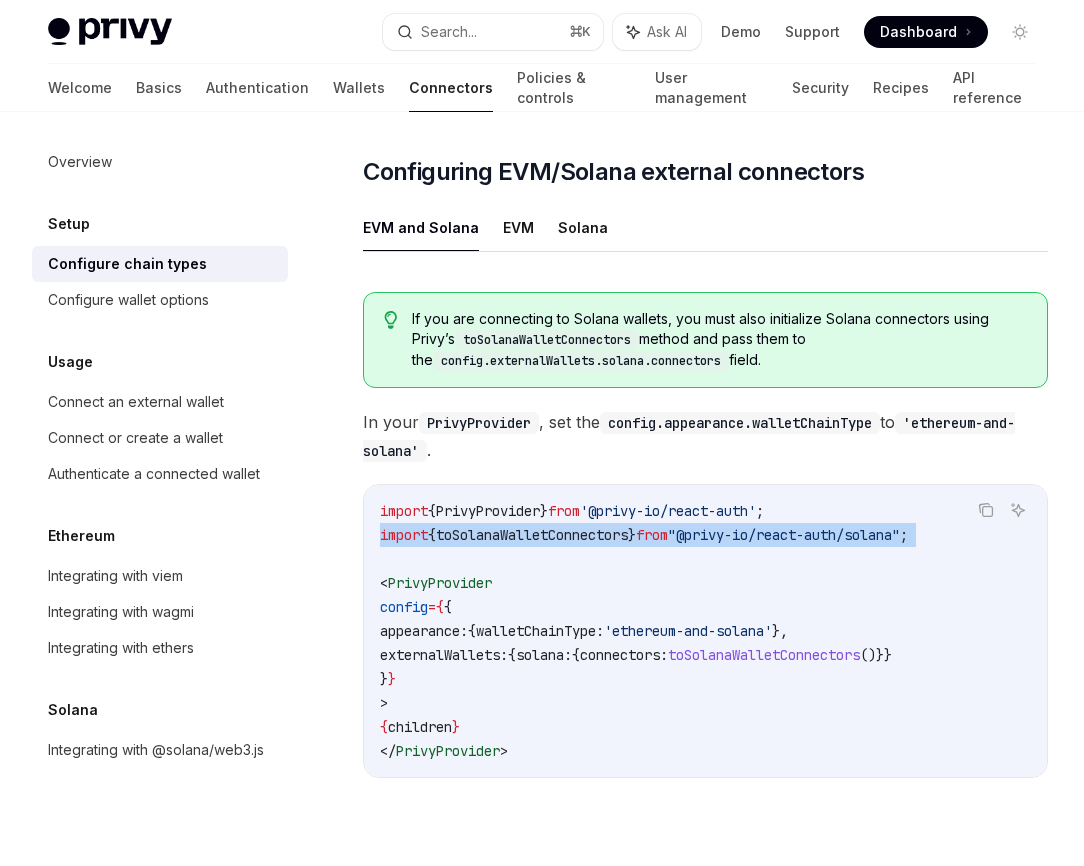 drag, startPoint x: 379, startPoint y: 532, endPoint x: 963, endPoint y: 546, distance: 584.1678 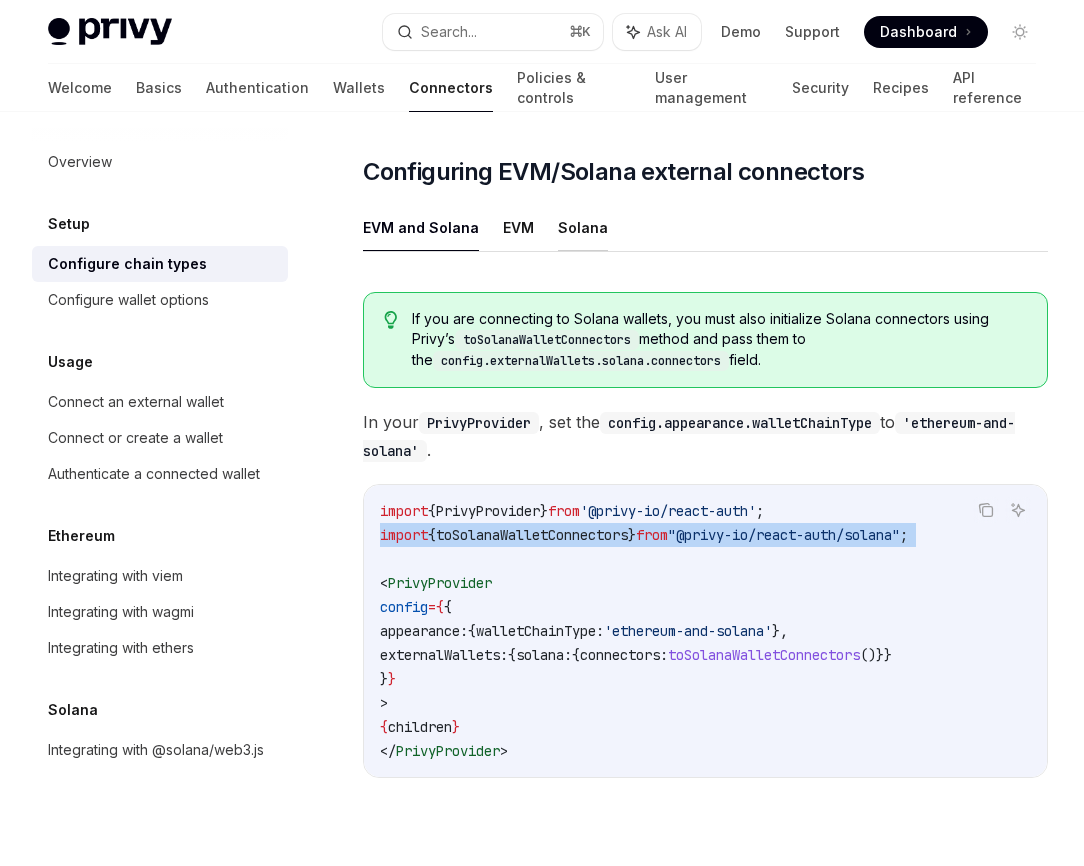 click on "Solana" at bounding box center (583, 227) 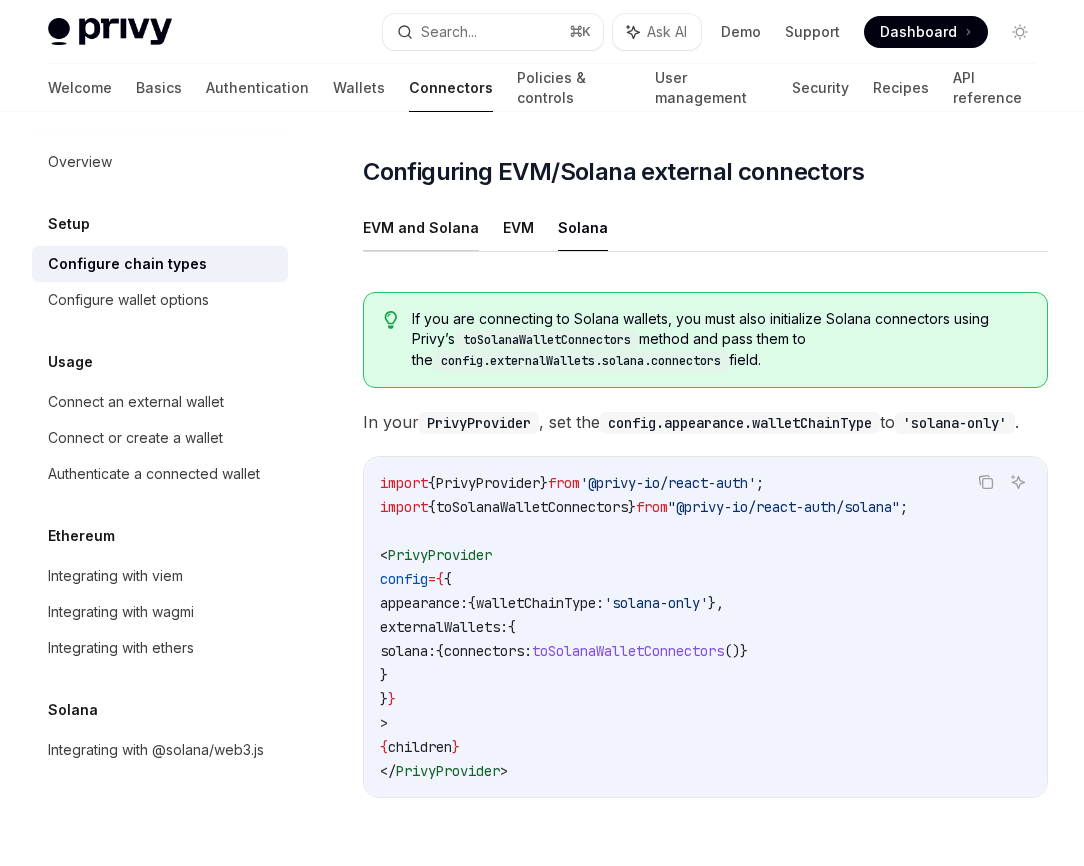 click on "EVM and Solana" at bounding box center [421, 227] 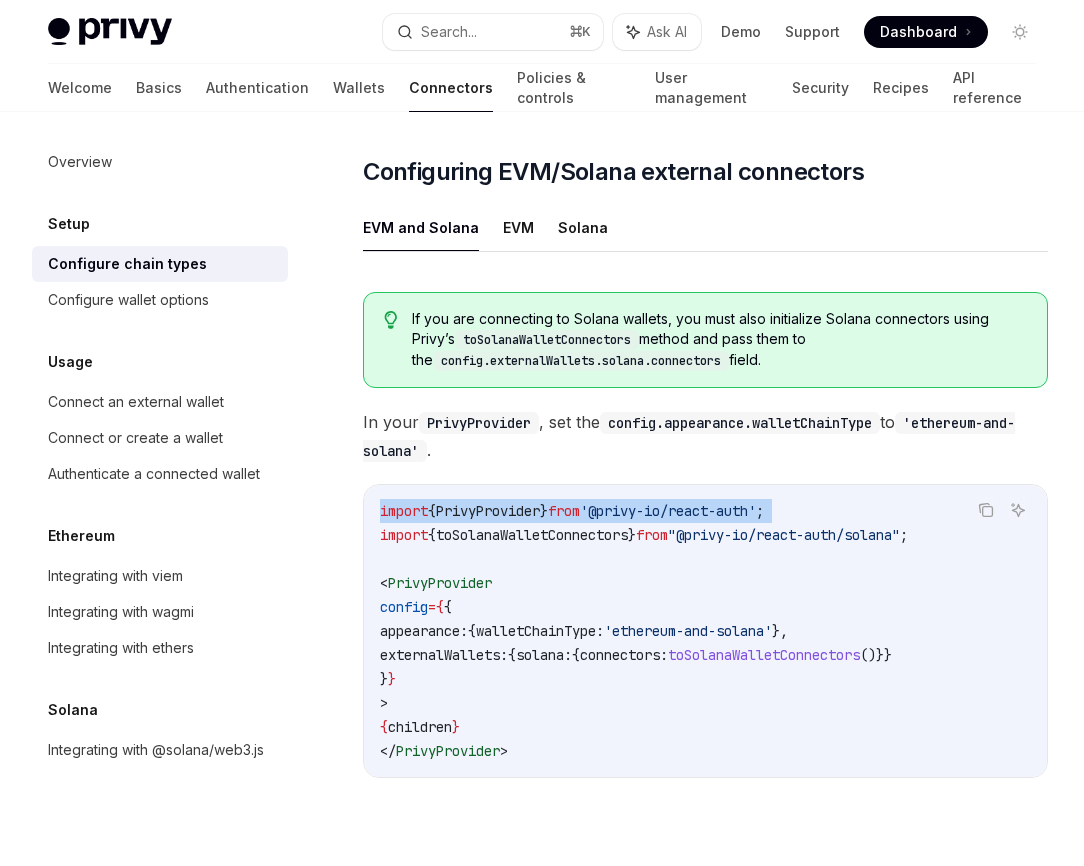 drag, startPoint x: 381, startPoint y: 533, endPoint x: 967, endPoint y: 546, distance: 586.14417 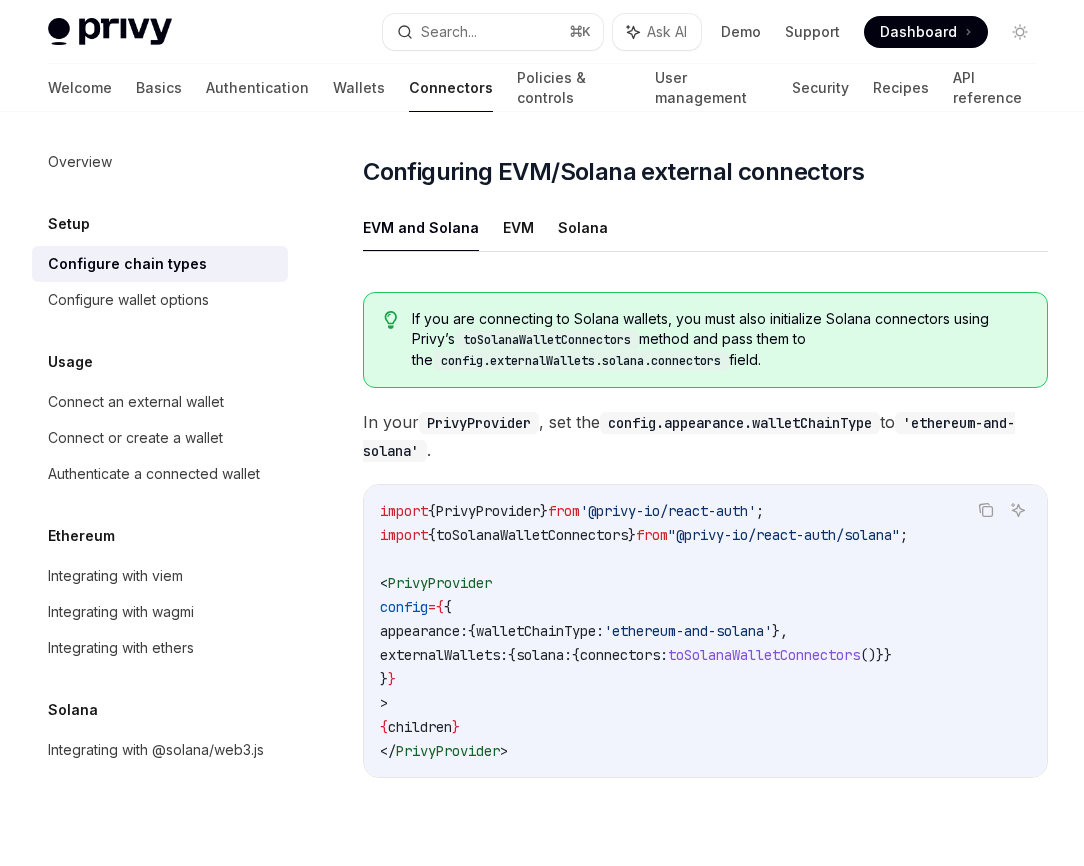 drag, startPoint x: 967, startPoint y: 539, endPoint x: 989, endPoint y: 548, distance: 23.769728 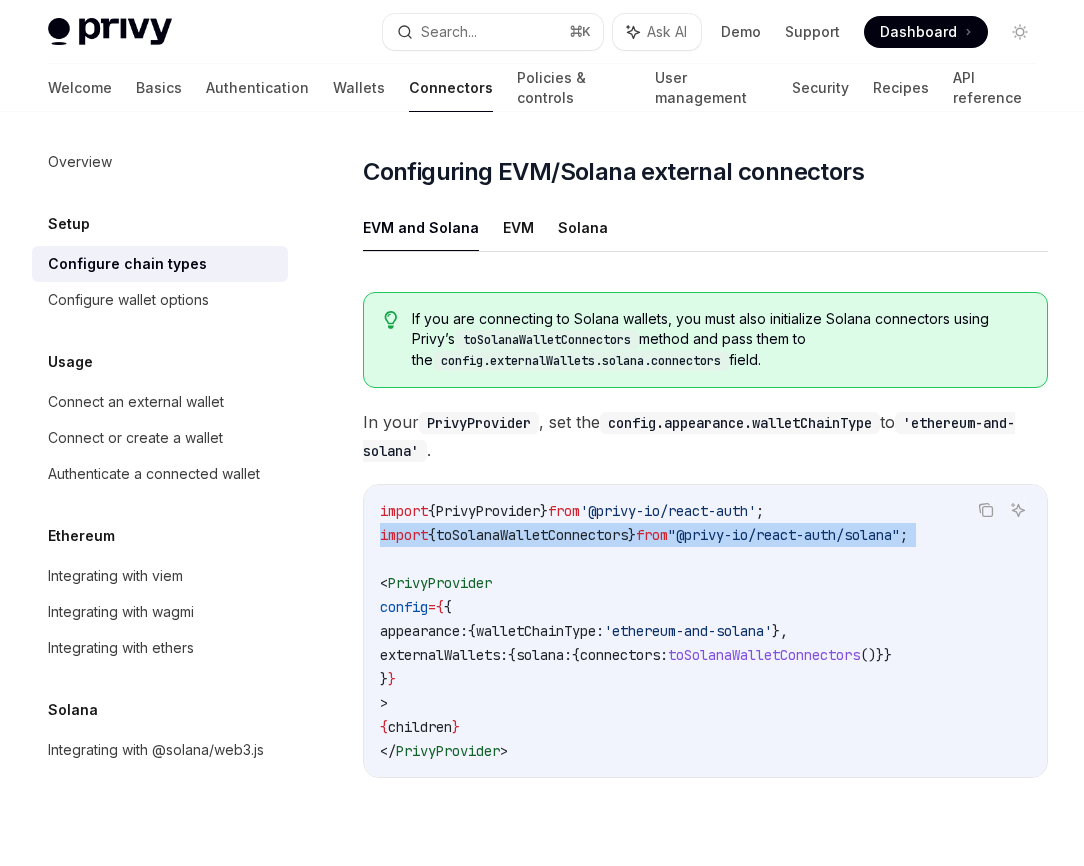 drag, startPoint x: 381, startPoint y: 533, endPoint x: 959, endPoint y: 547, distance: 578.16956 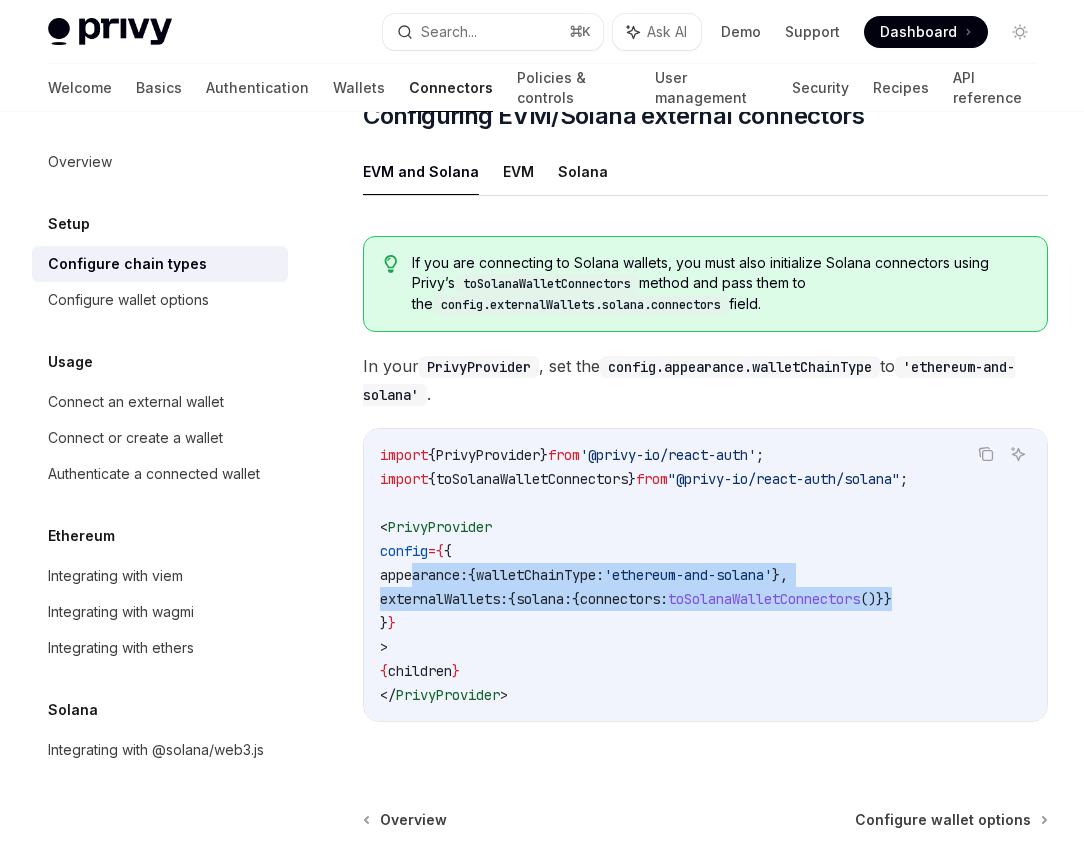 drag, startPoint x: 413, startPoint y: 574, endPoint x: 1001, endPoint y: 601, distance: 588.61957 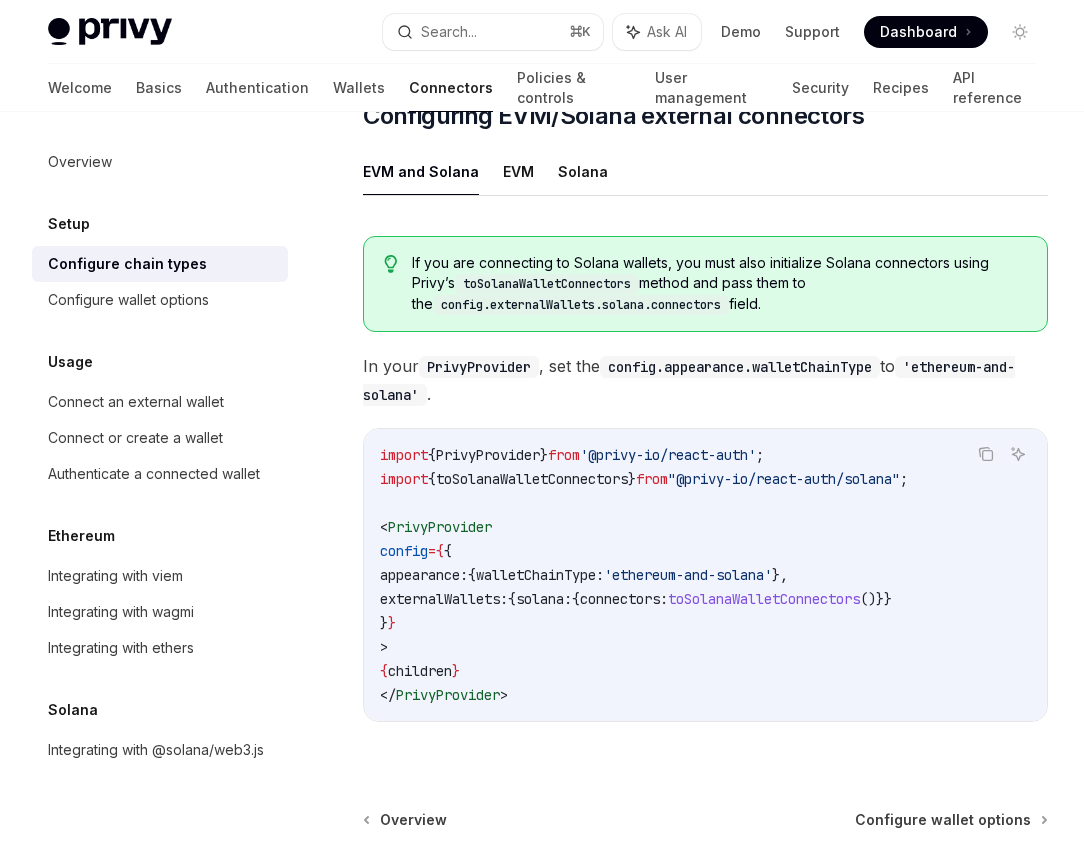 click on "appearance:" at bounding box center [424, 575] 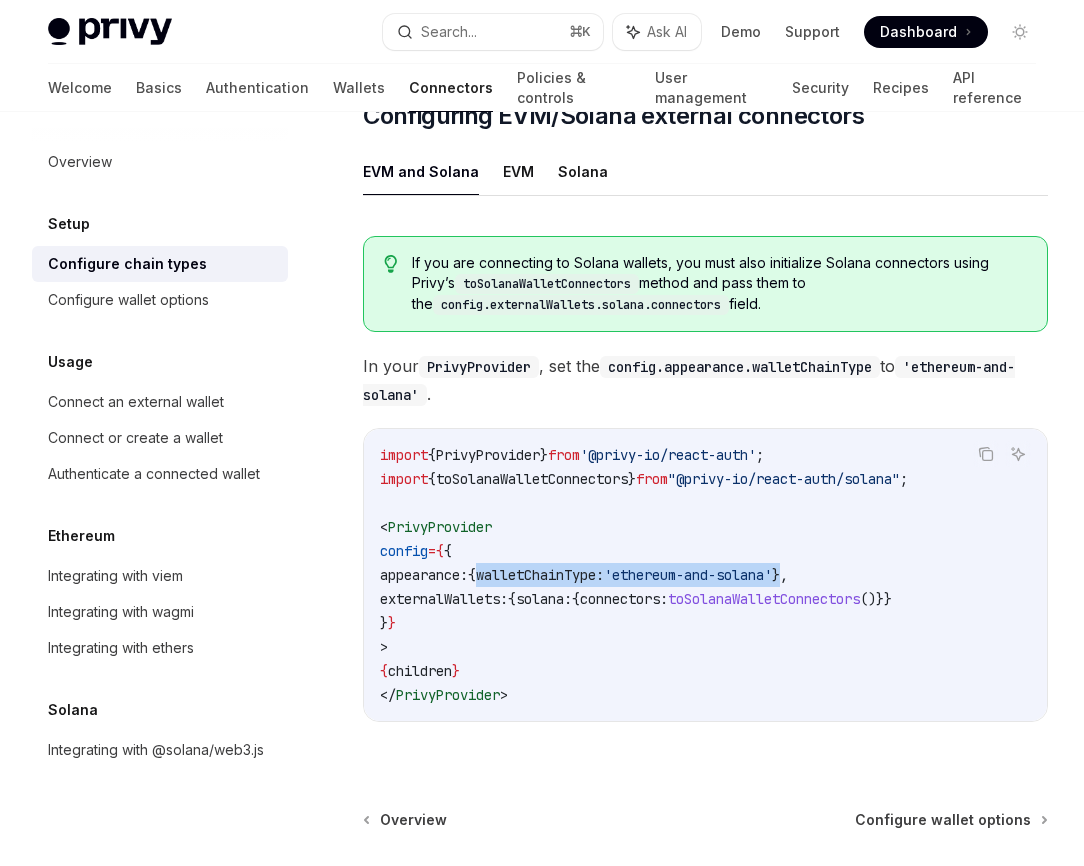 drag, startPoint x: 515, startPoint y: 576, endPoint x: 850, endPoint y: 582, distance: 335.05374 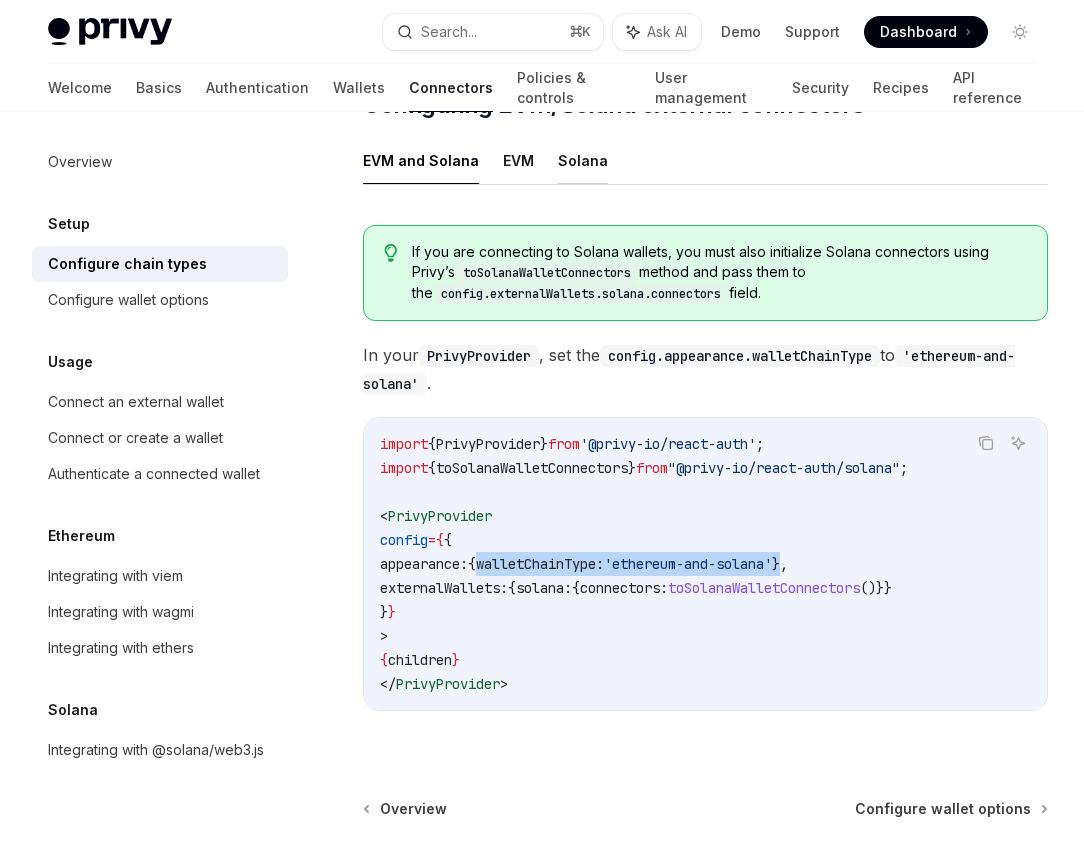 click on "Solana" at bounding box center (583, 160) 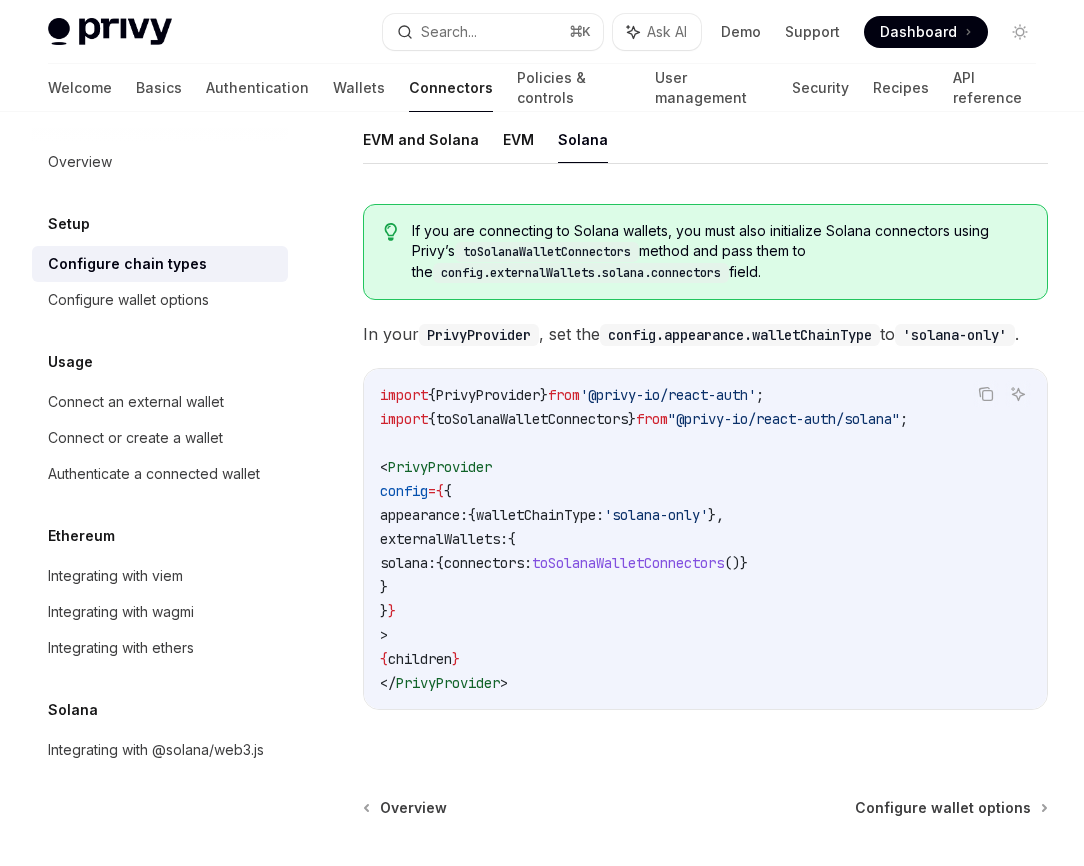scroll, scrollTop: 330, scrollLeft: 0, axis: vertical 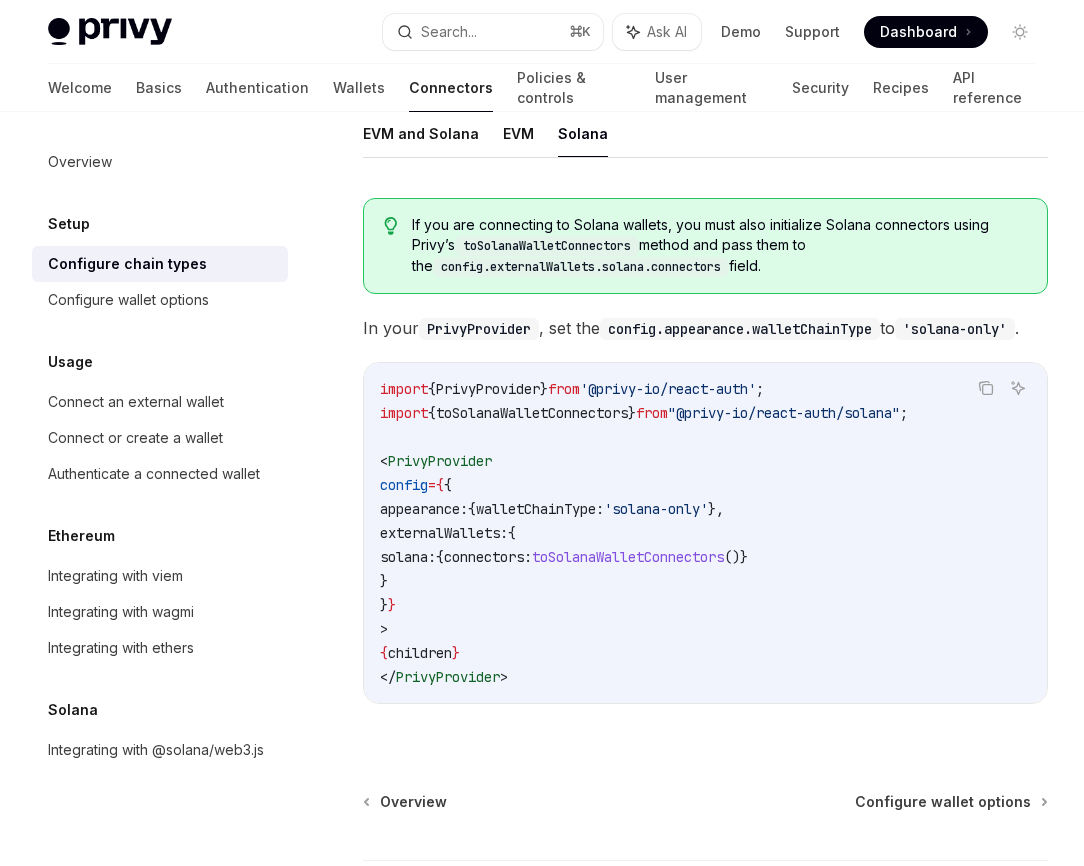 click on "solana:" at bounding box center [408, 557] 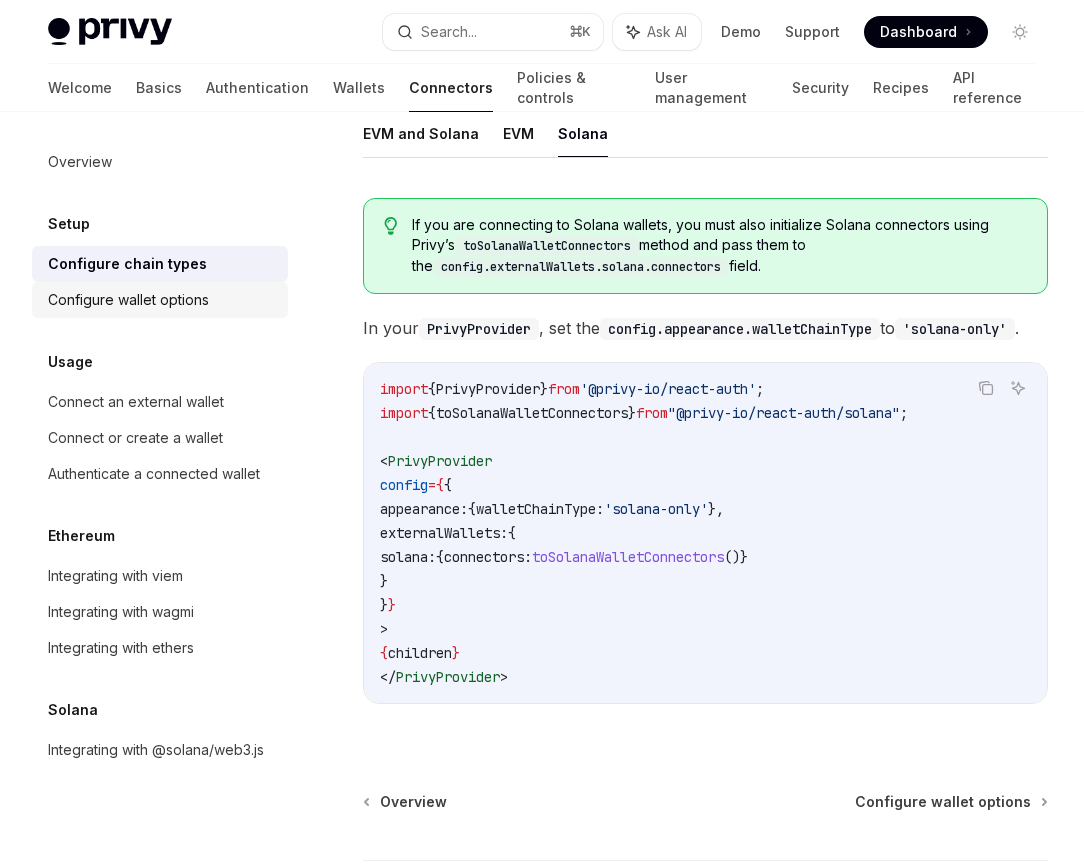click on "Configure wallet options" at bounding box center (128, 300) 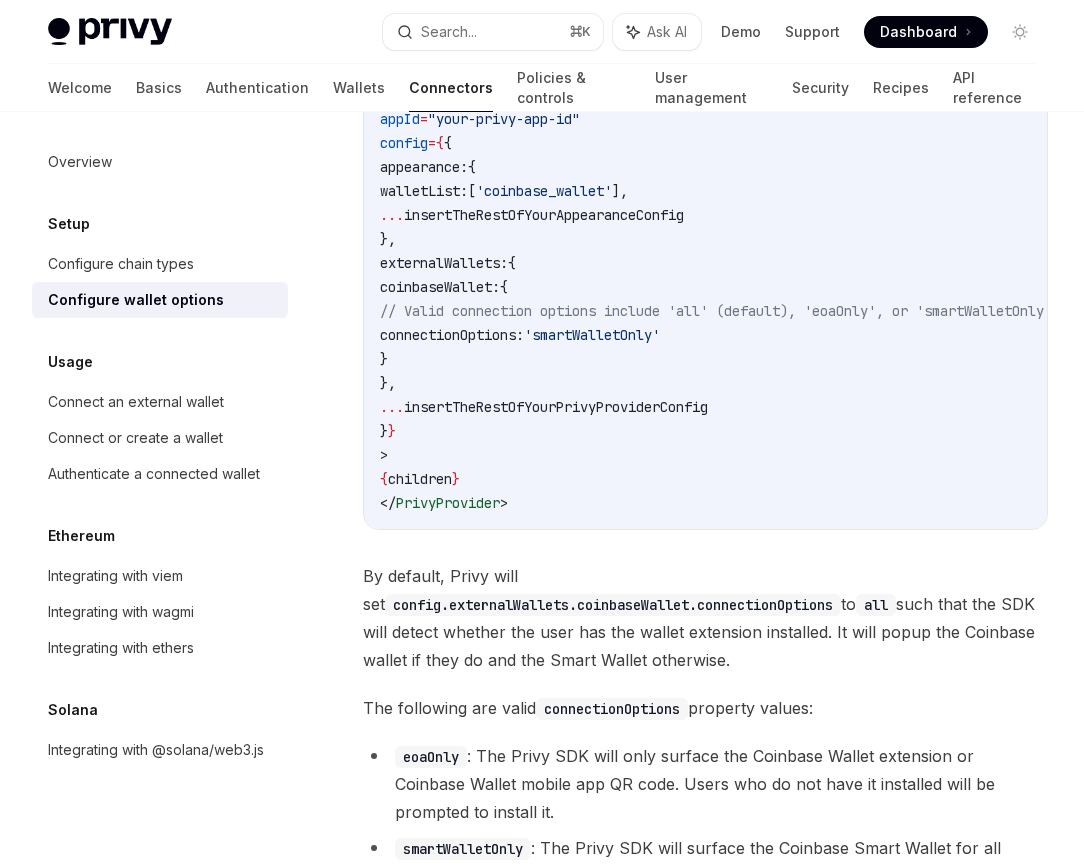 scroll, scrollTop: 2660, scrollLeft: 0, axis: vertical 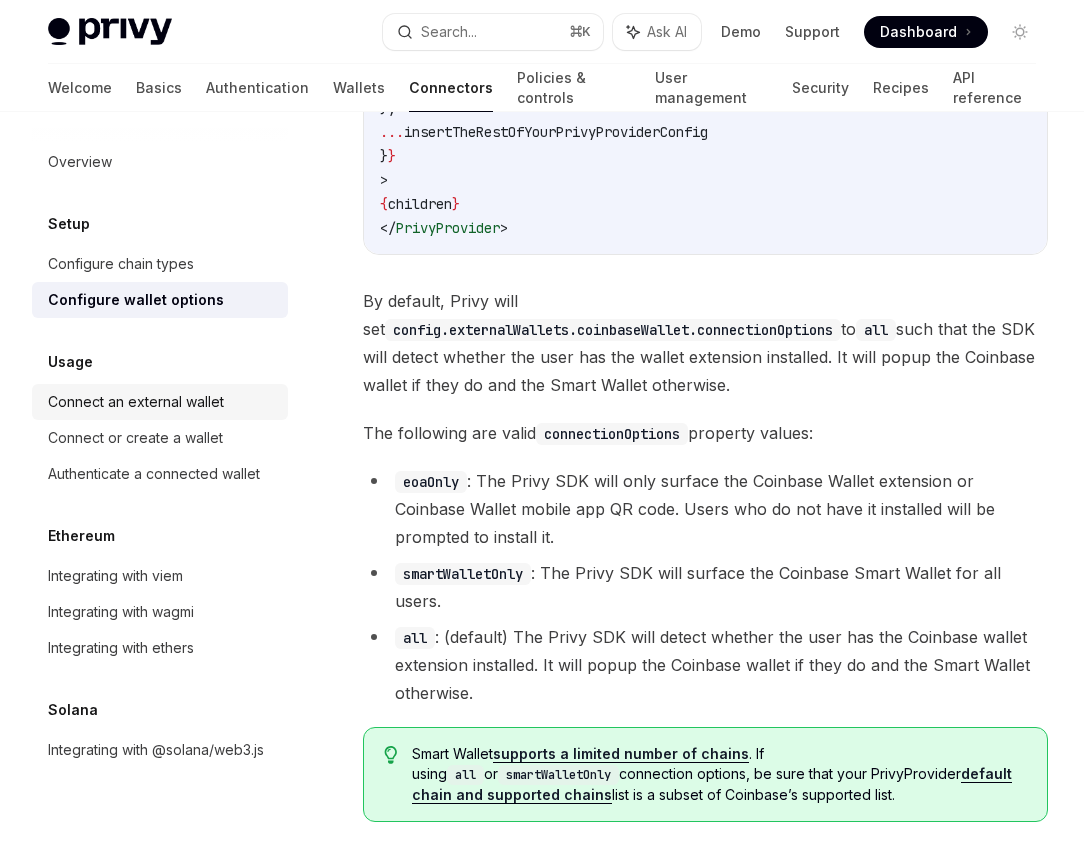 click on "Connect an external wallet" at bounding box center [136, 402] 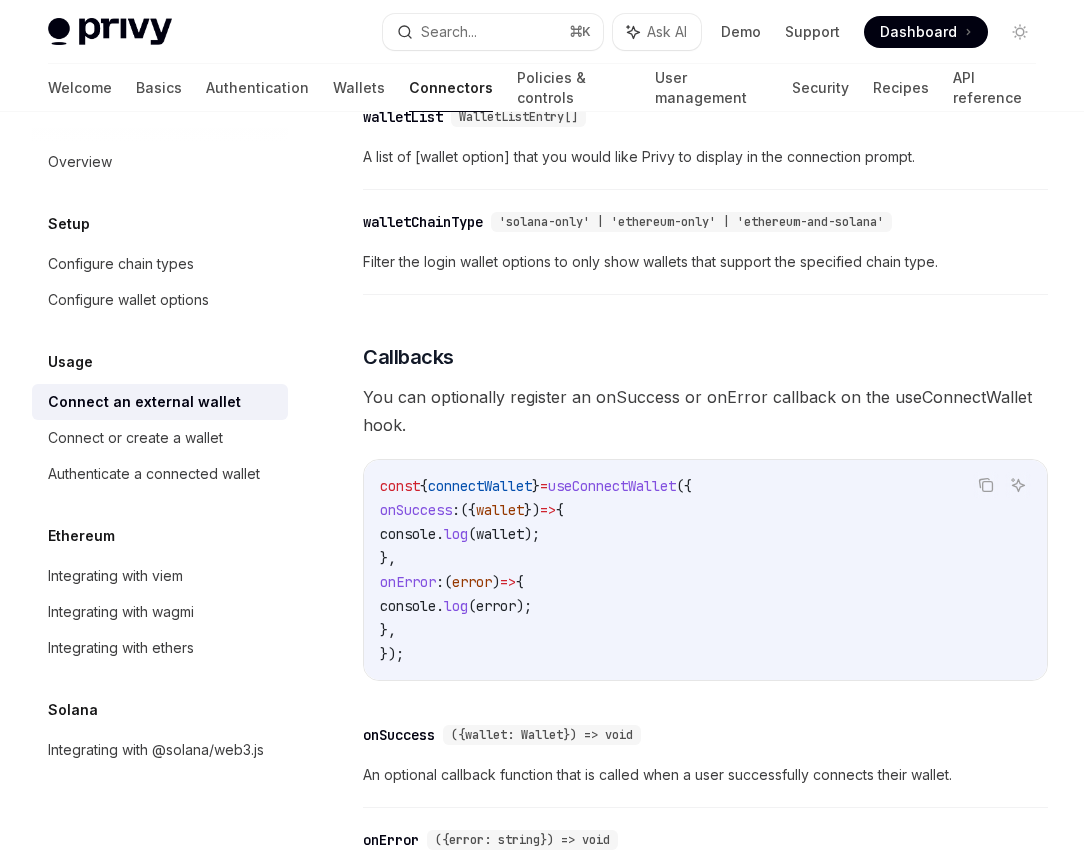 scroll, scrollTop: 1350, scrollLeft: 0, axis: vertical 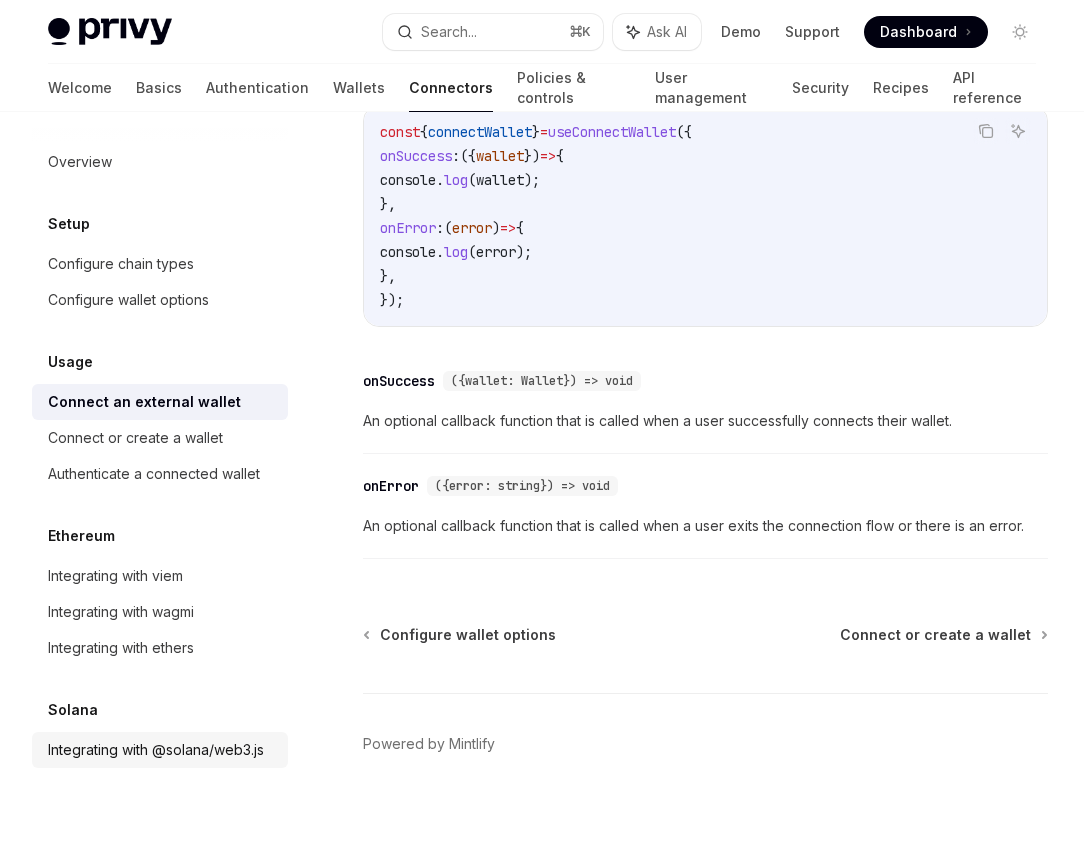 click on "Integrating with @solana/web3.js" at bounding box center [156, 750] 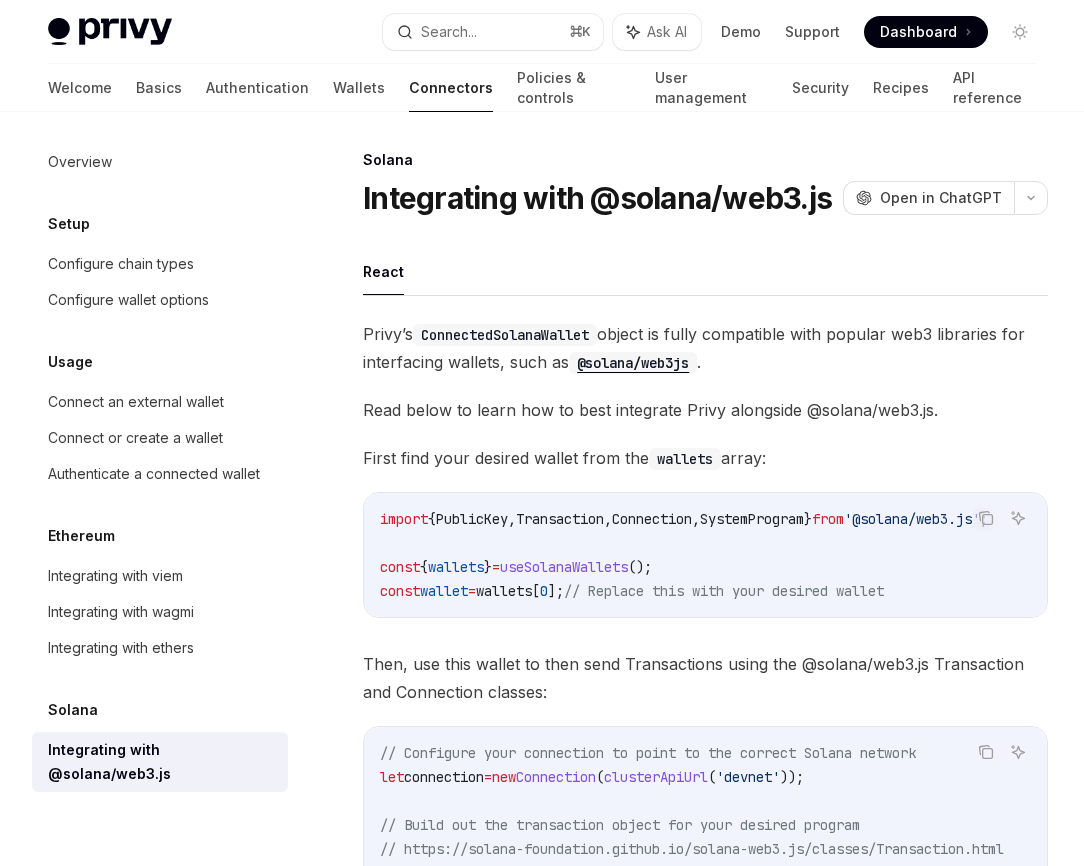scroll, scrollTop: 0, scrollLeft: 0, axis: both 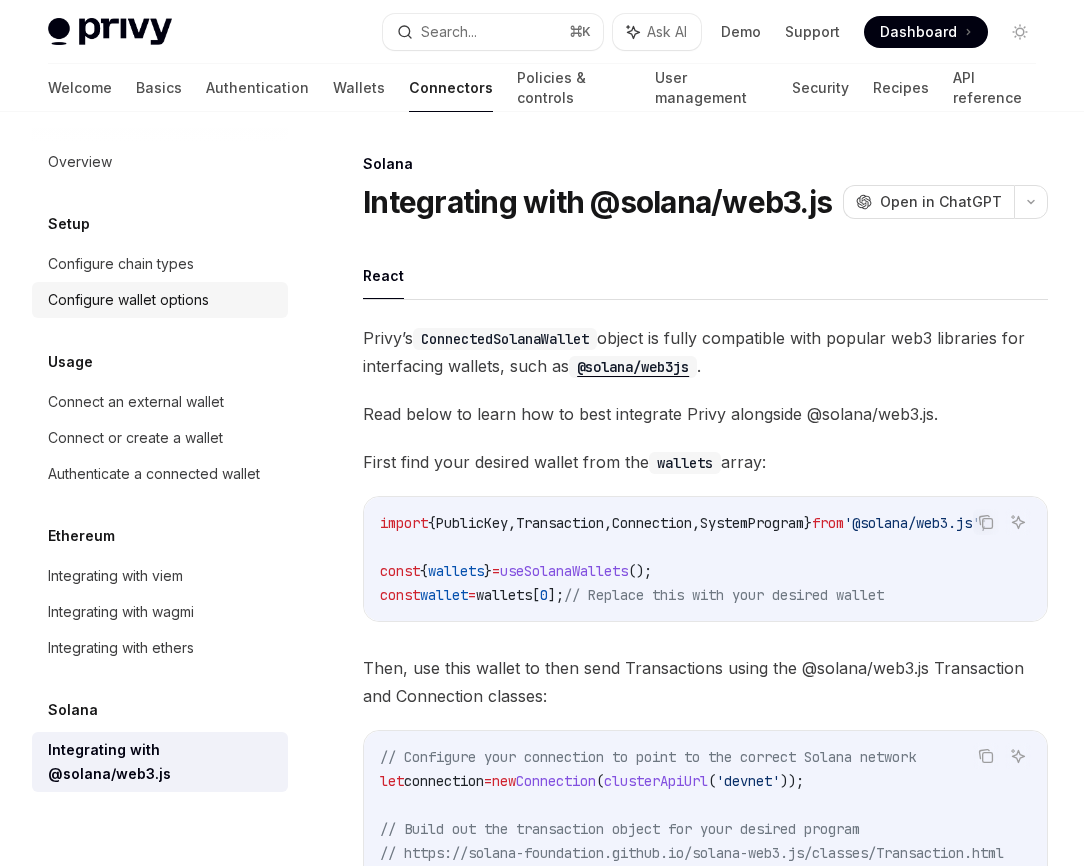 click on "Configure wallet options" at bounding box center (160, 300) 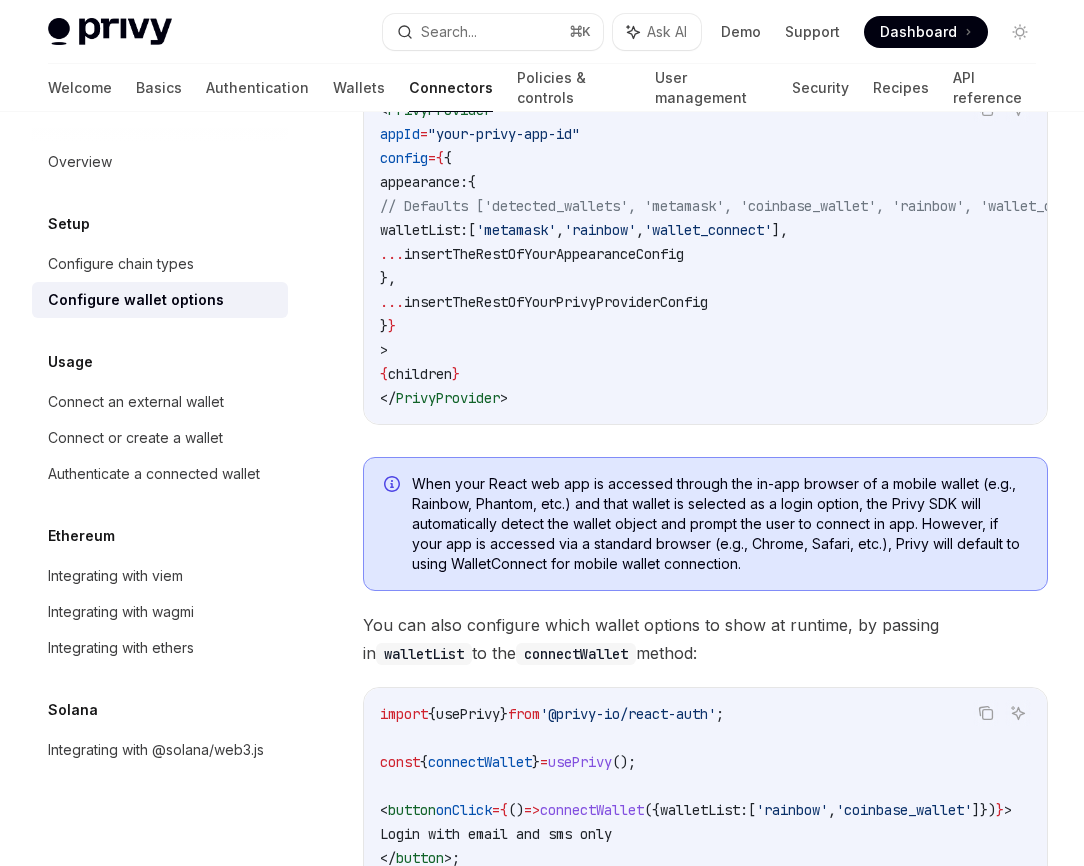 scroll, scrollTop: 317, scrollLeft: 0, axis: vertical 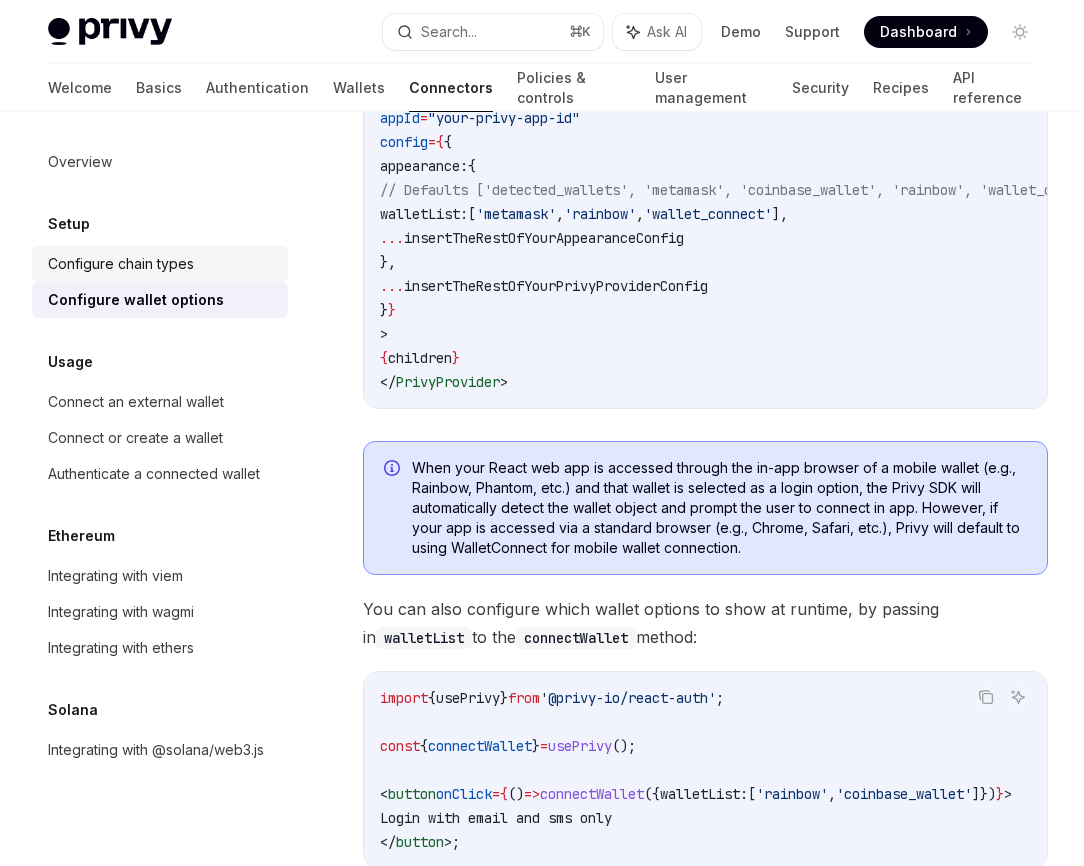 click on "Configure chain types" at bounding box center (162, 264) 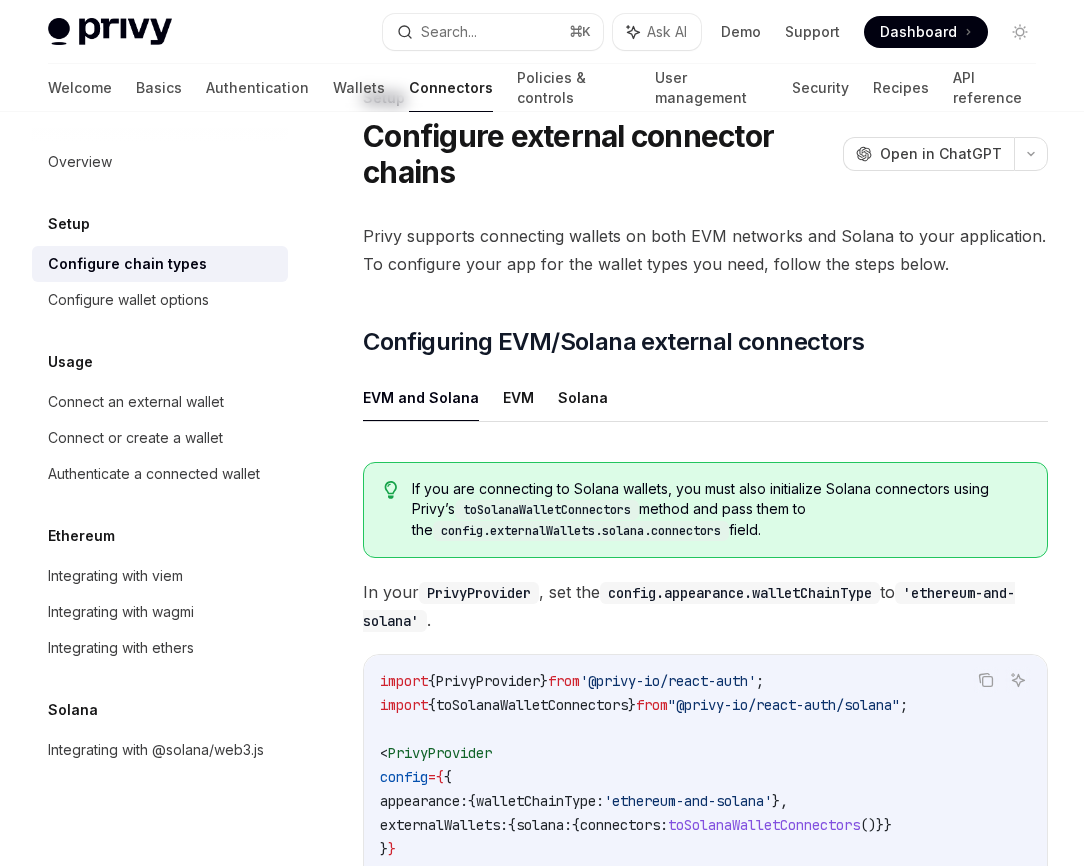 scroll, scrollTop: 80, scrollLeft: 0, axis: vertical 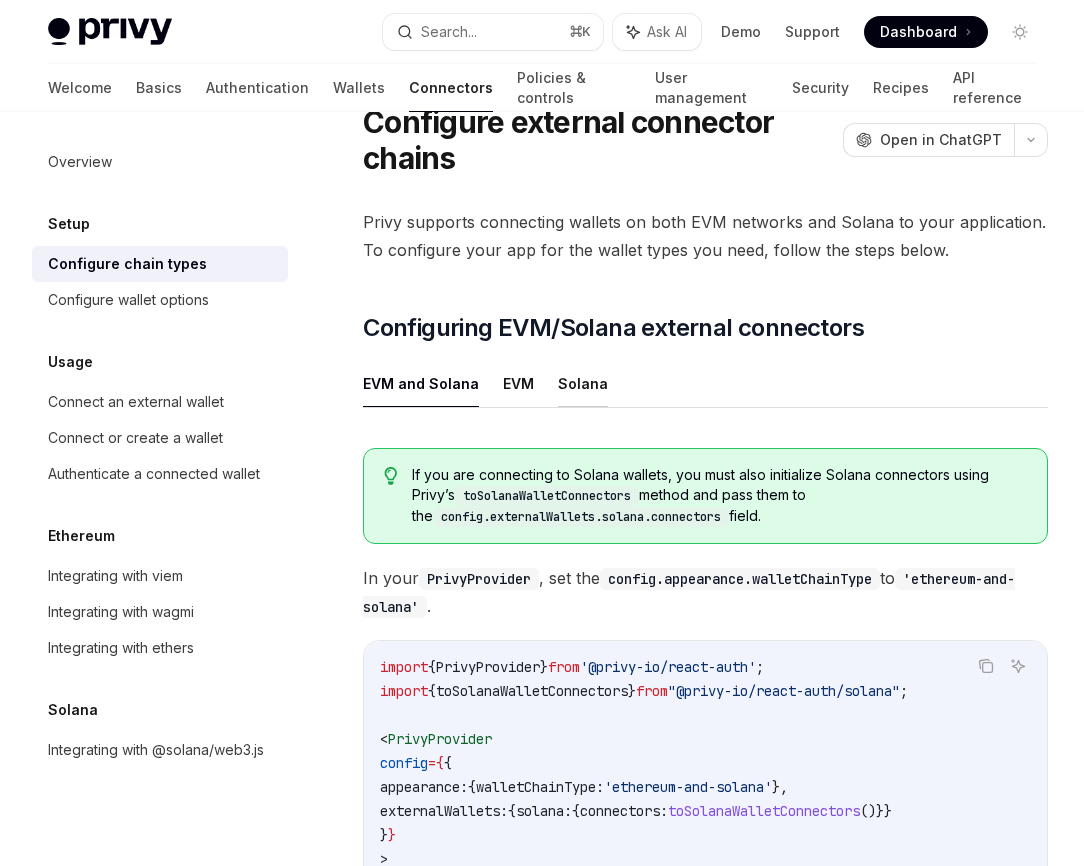 click on "Solana" at bounding box center [583, 383] 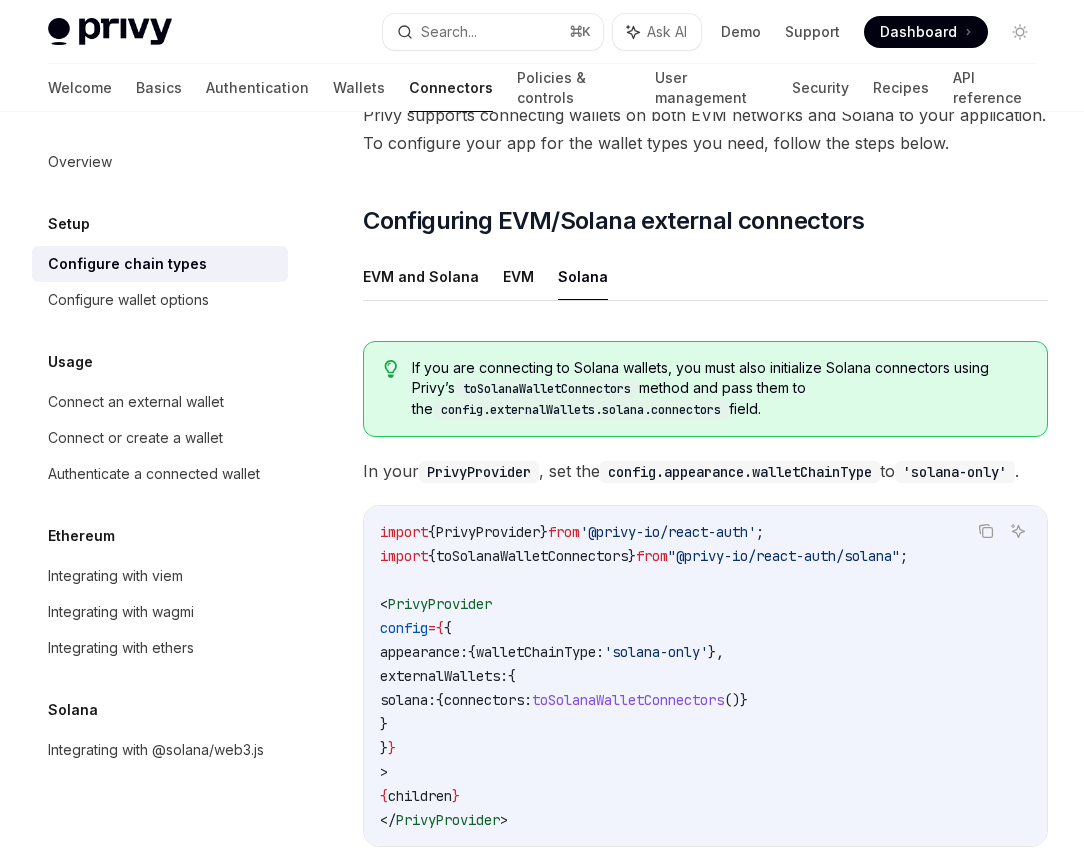 scroll, scrollTop: 190, scrollLeft: 0, axis: vertical 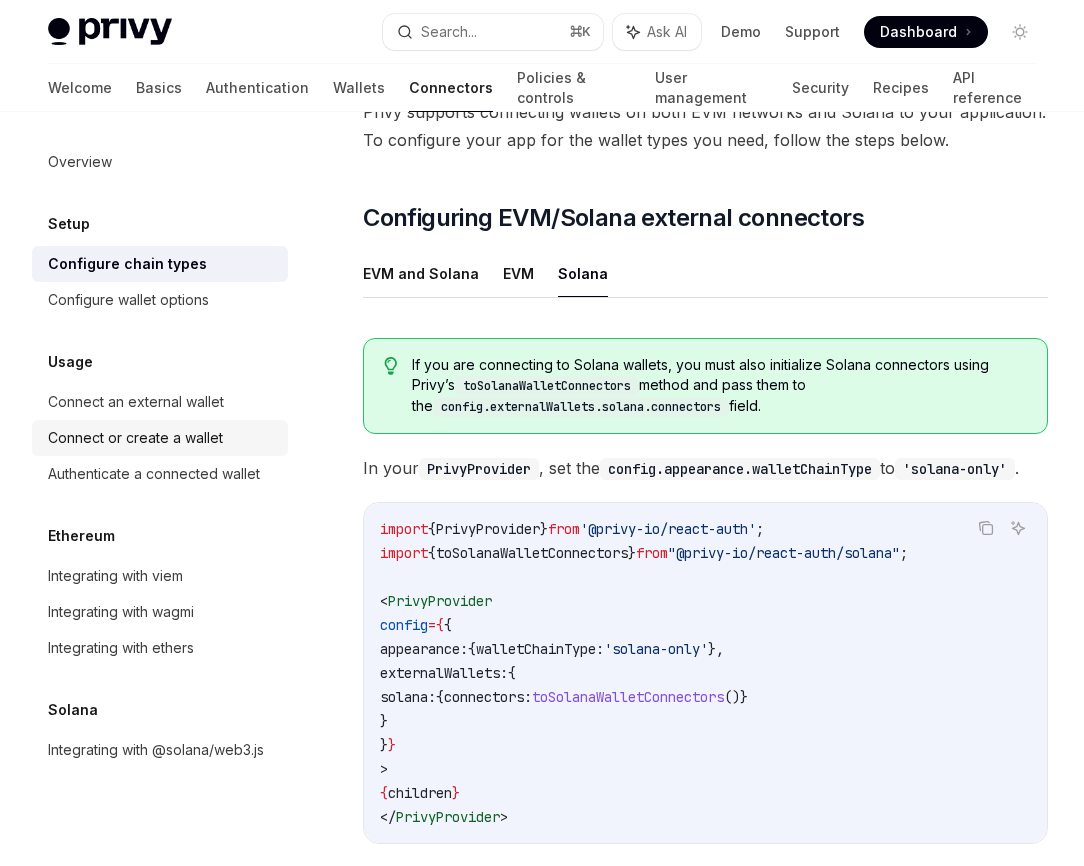 click on "Connect or create a wallet" at bounding box center (135, 438) 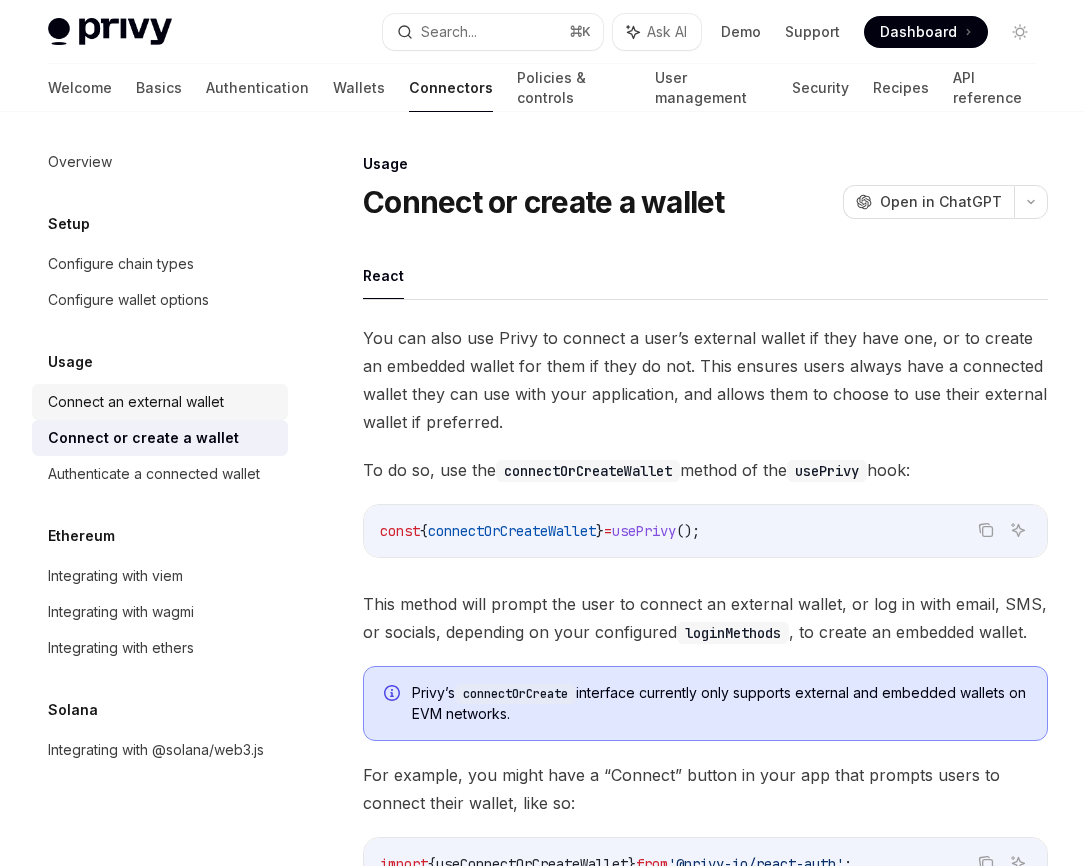 click on "Connect an external wallet" at bounding box center [160, 402] 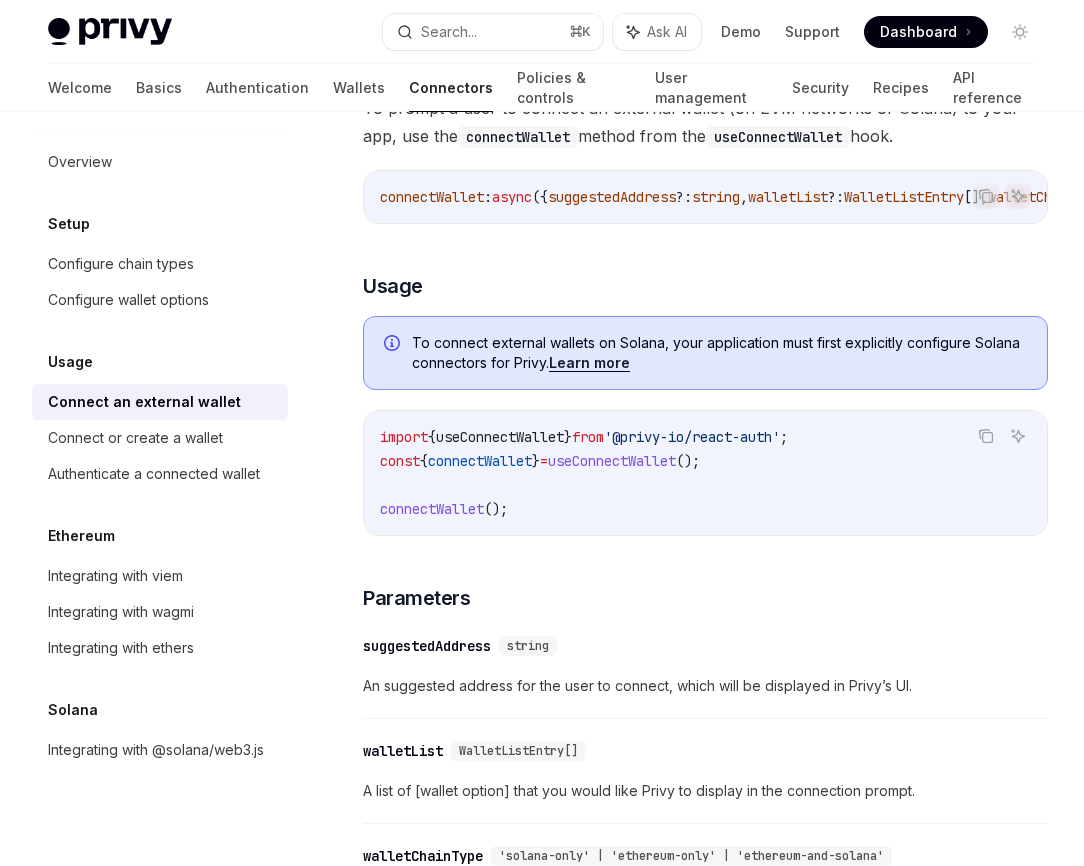 scroll, scrollTop: 242, scrollLeft: 0, axis: vertical 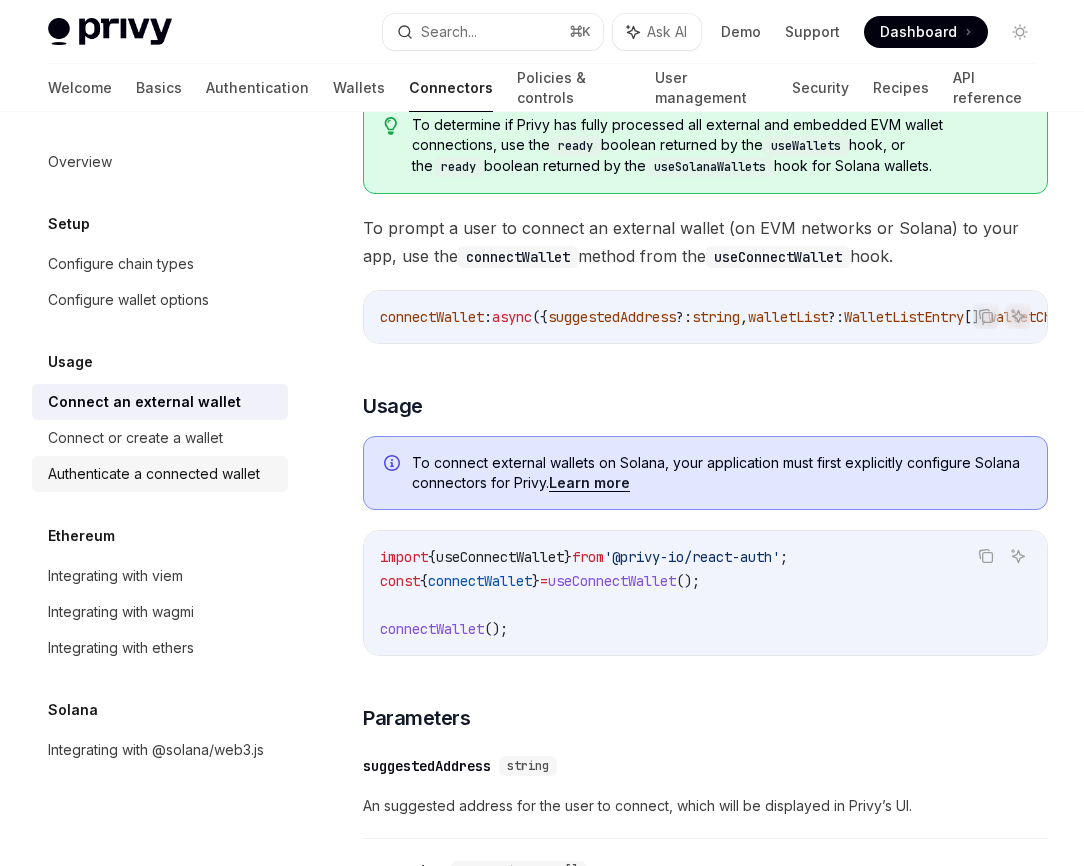 click on "Authenticate a connected wallet" at bounding box center [154, 474] 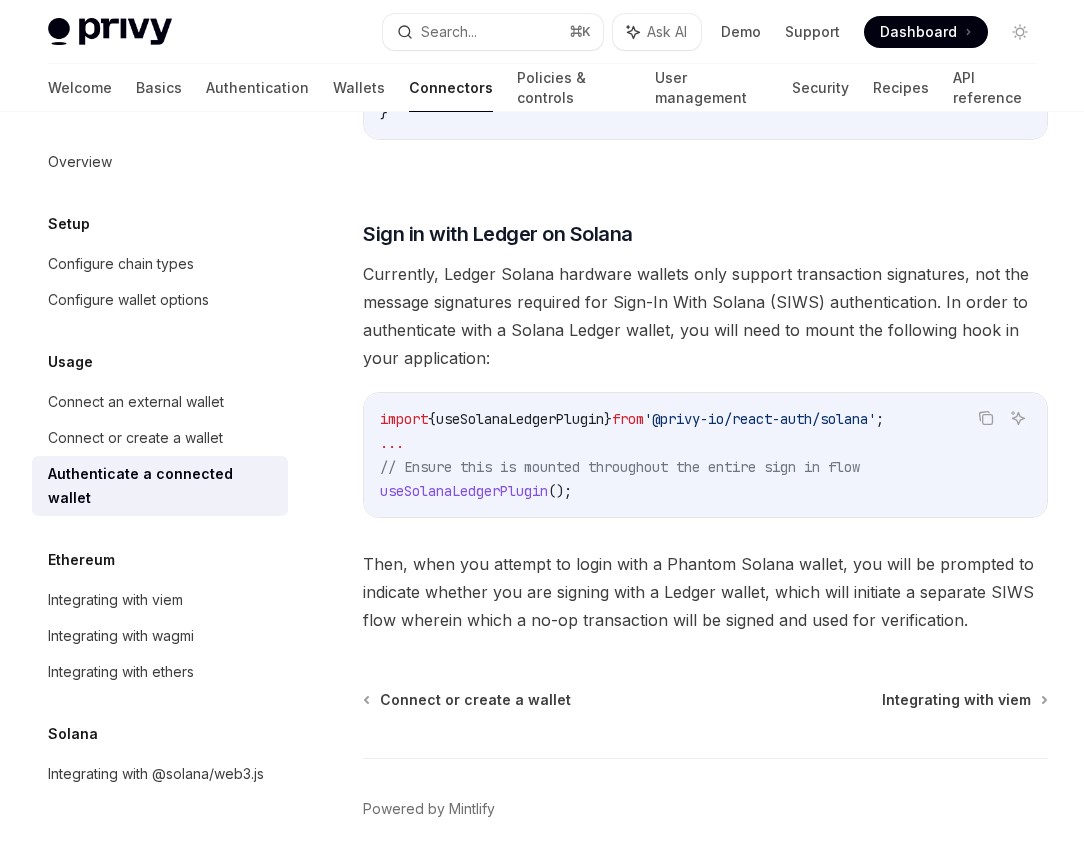 scroll, scrollTop: 1648, scrollLeft: 0, axis: vertical 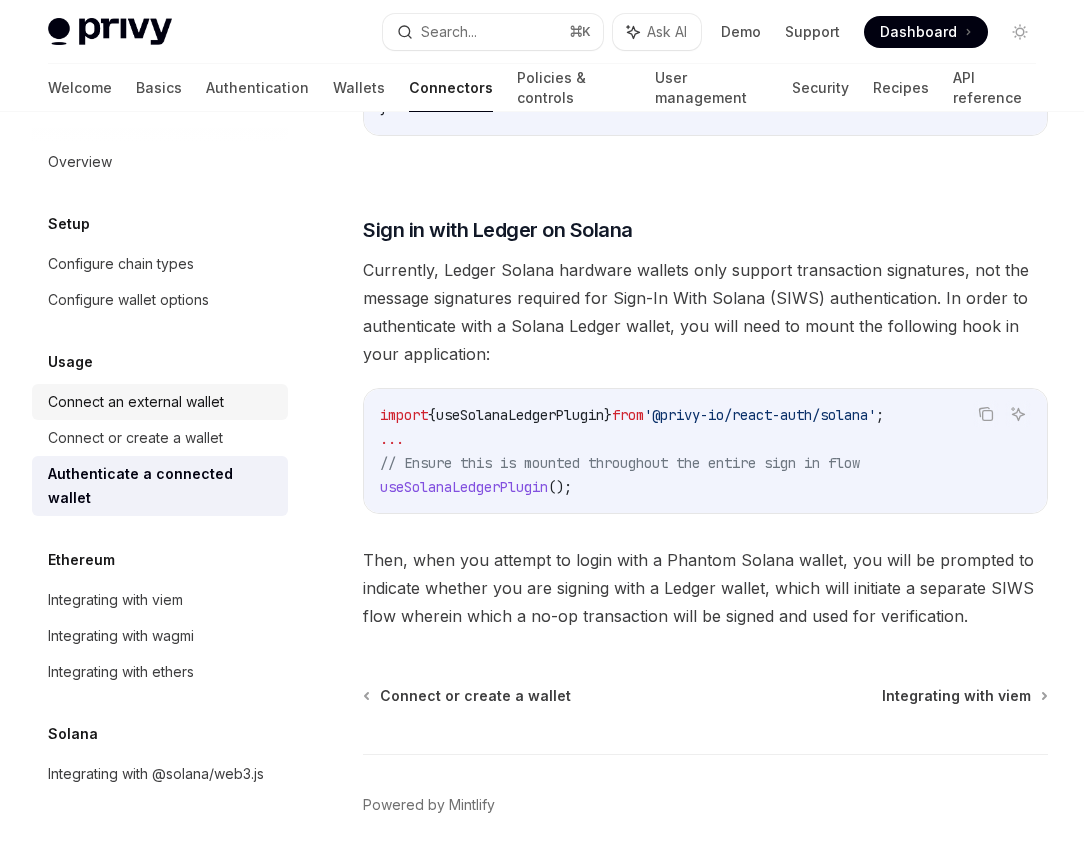 click on "Connect an external wallet" at bounding box center [136, 402] 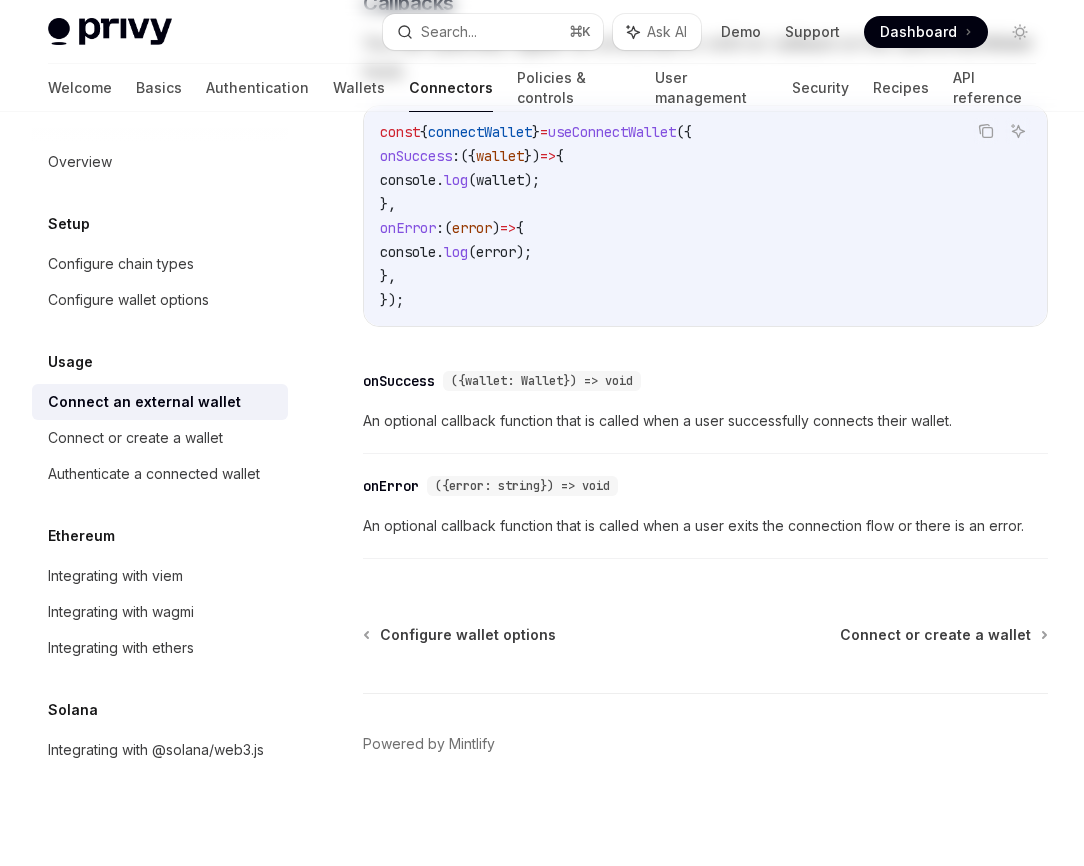 scroll, scrollTop: 0, scrollLeft: 0, axis: both 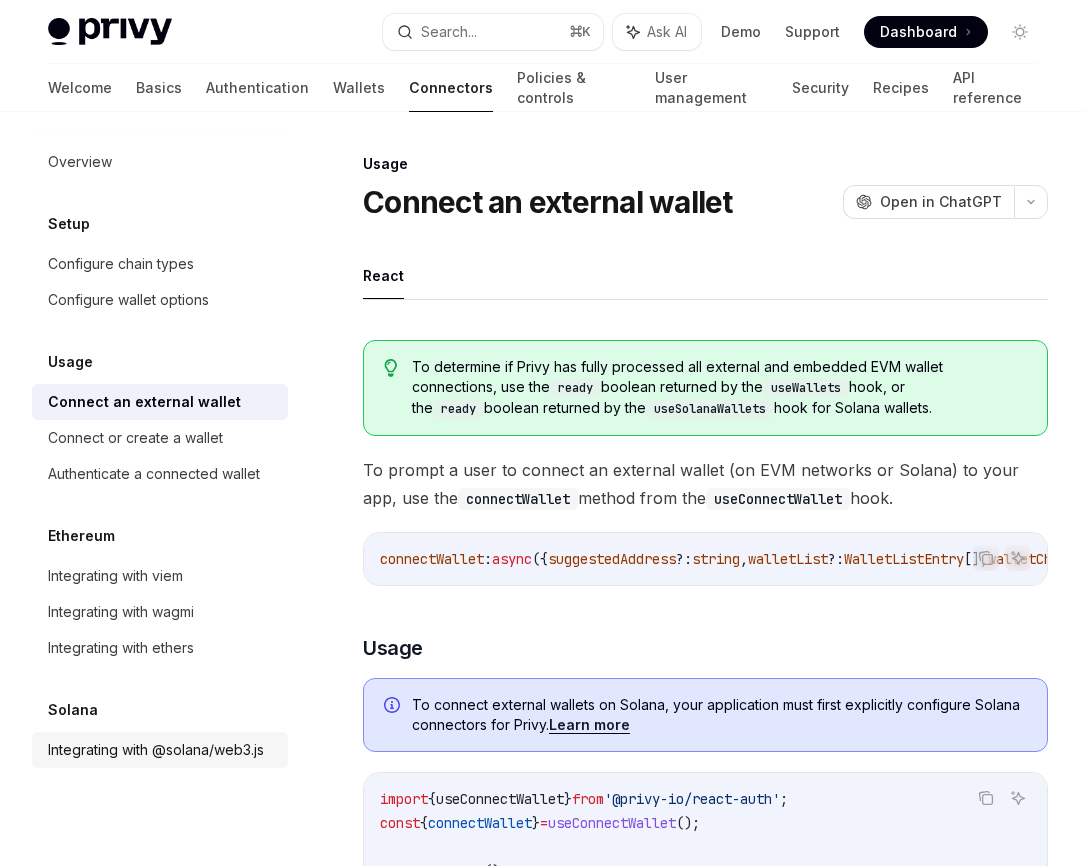 click on "Integrating with @solana/web3.js" at bounding box center [156, 750] 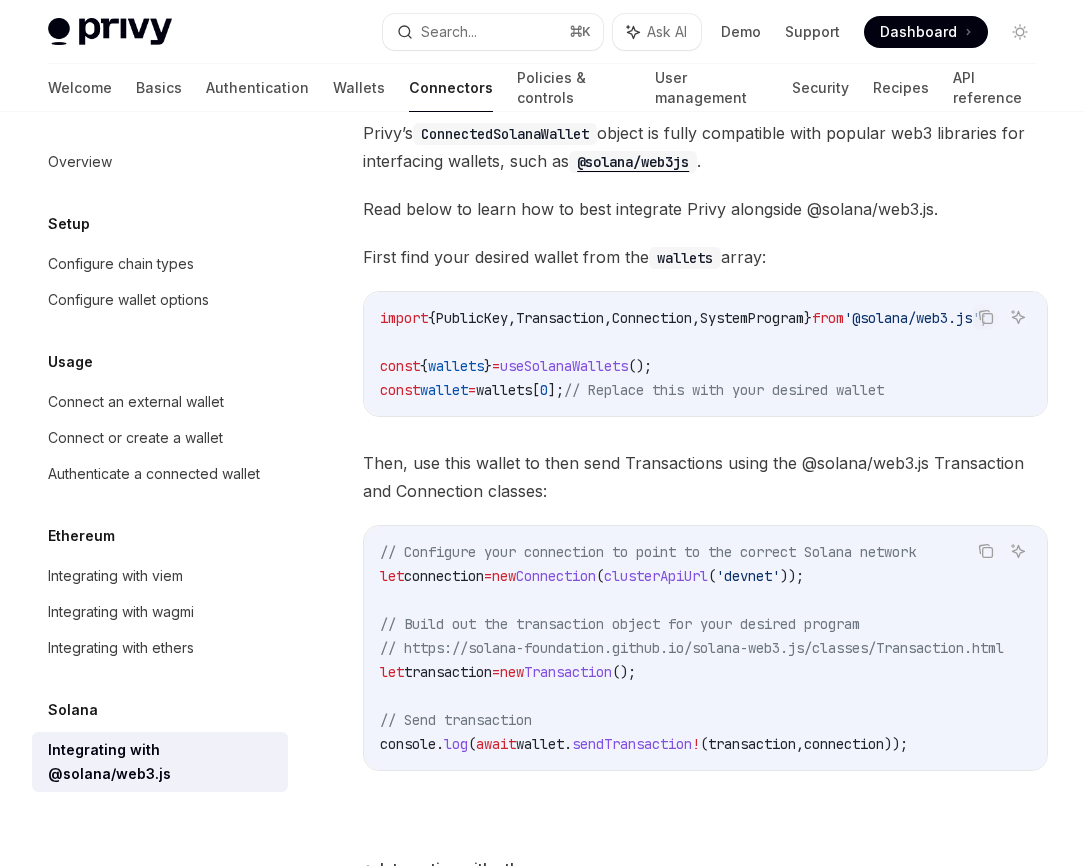 scroll, scrollTop: 206, scrollLeft: 0, axis: vertical 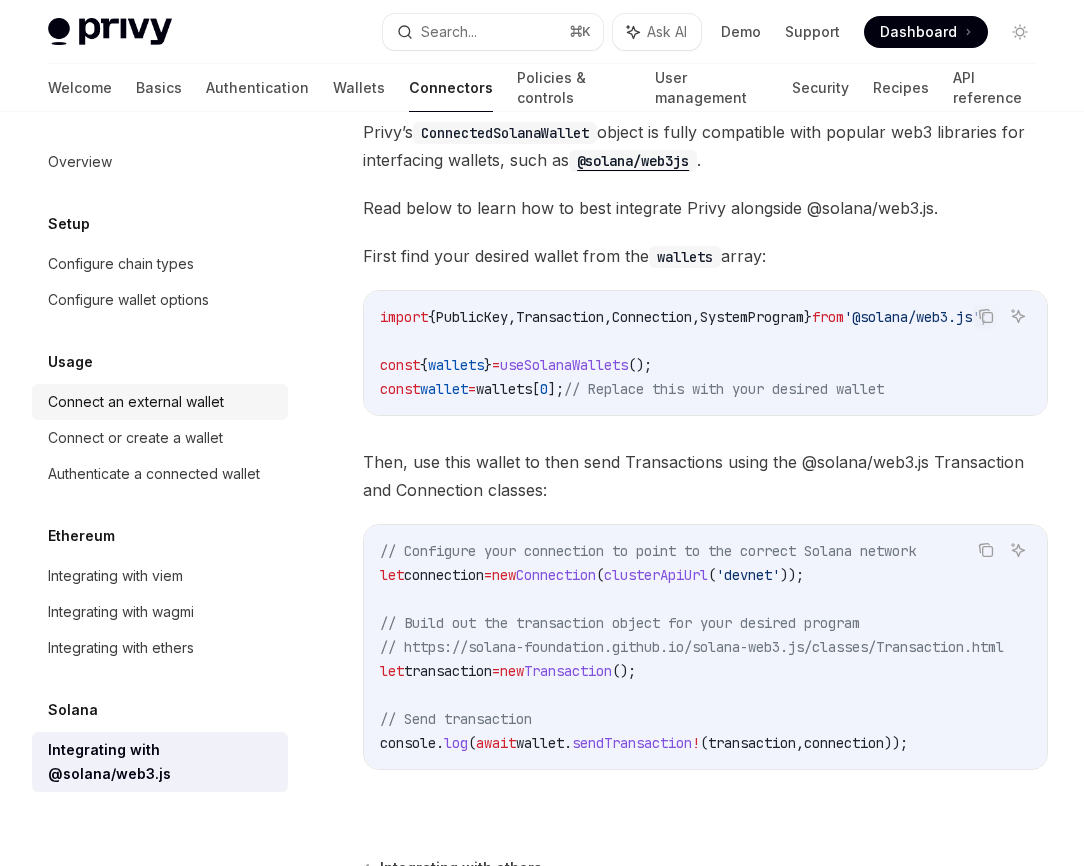 click on "Connect an external wallet" at bounding box center (160, 402) 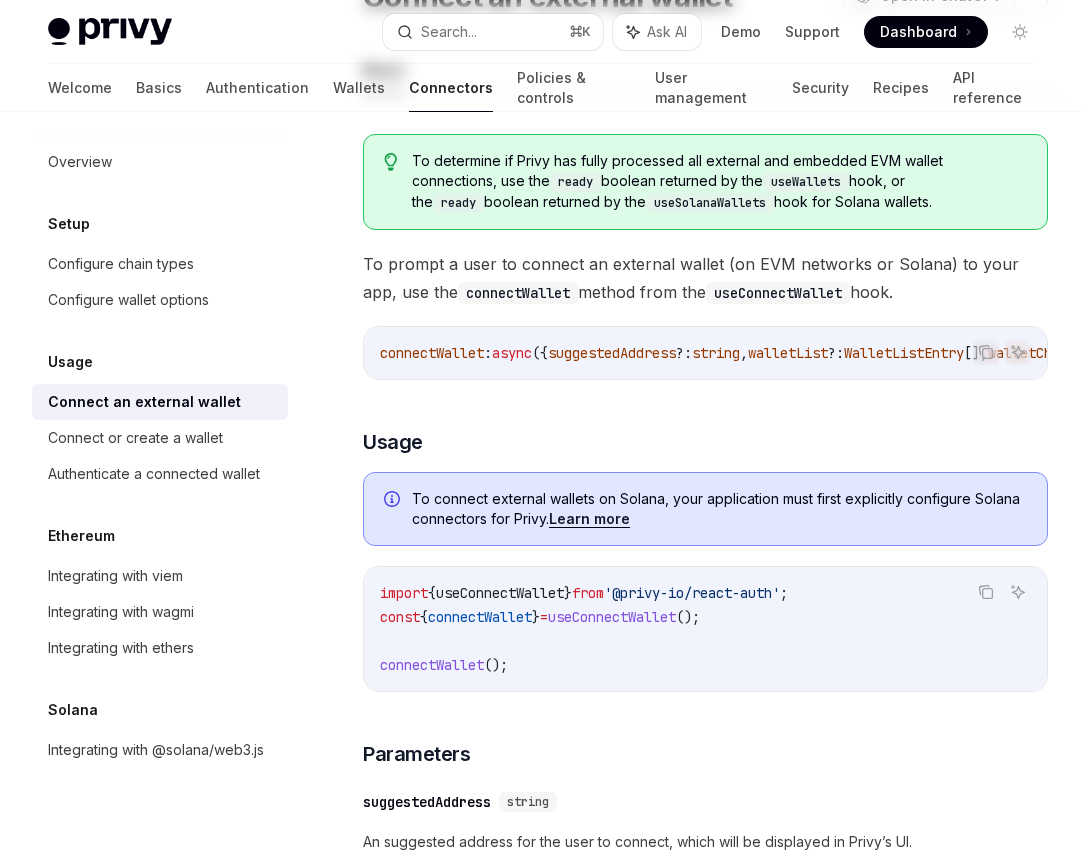 scroll, scrollTop: 0, scrollLeft: 0, axis: both 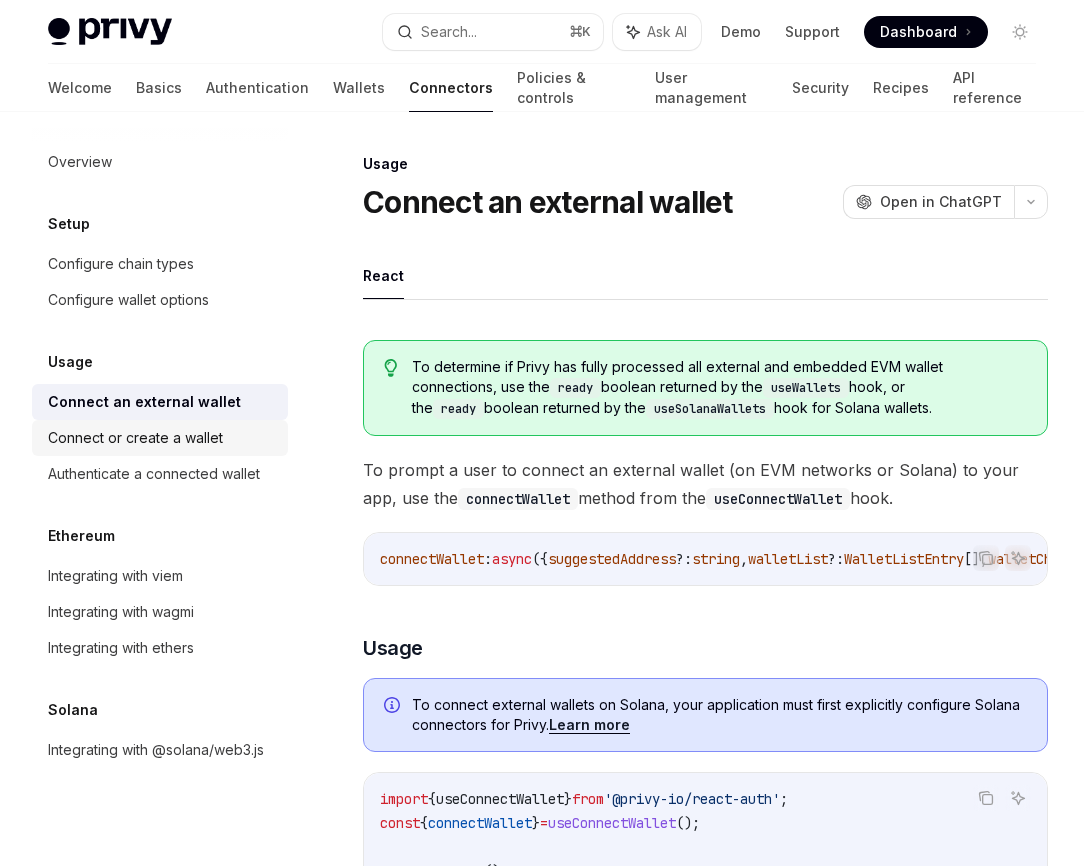 click on "Connect or create a wallet" at bounding box center [135, 438] 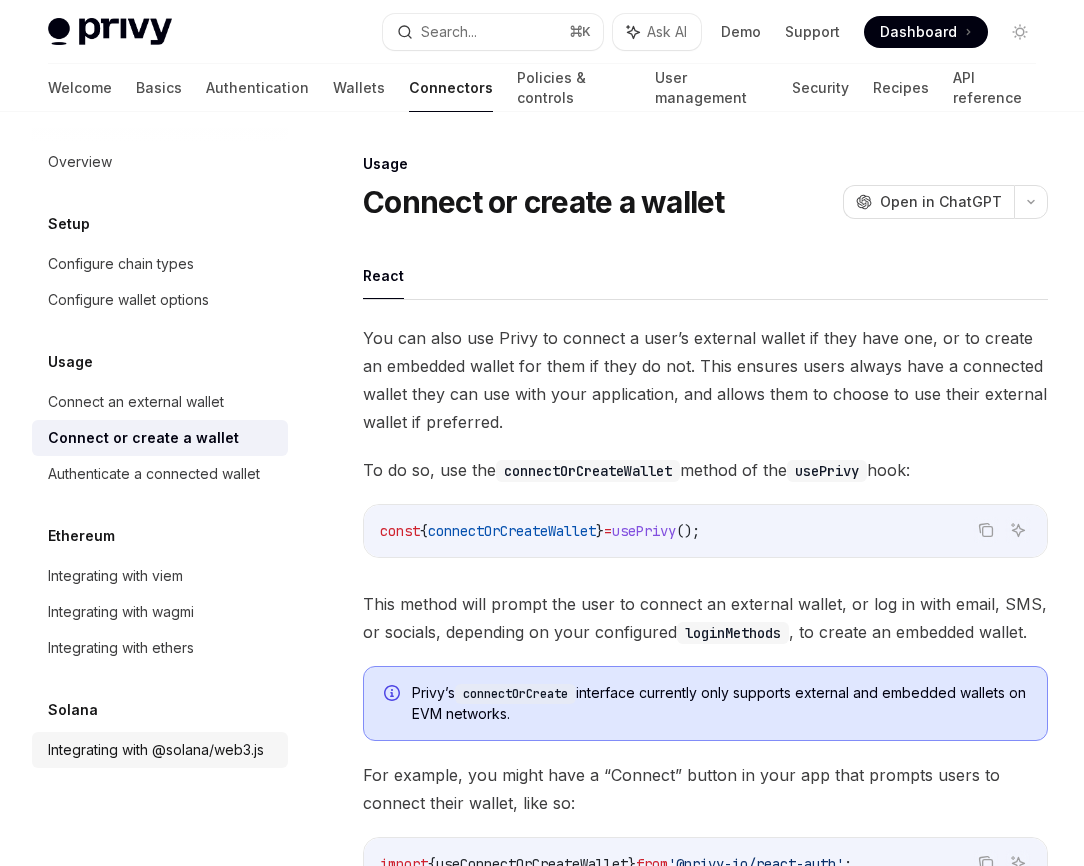 click on "Integrating with @solana/web3.js" at bounding box center (160, 750) 